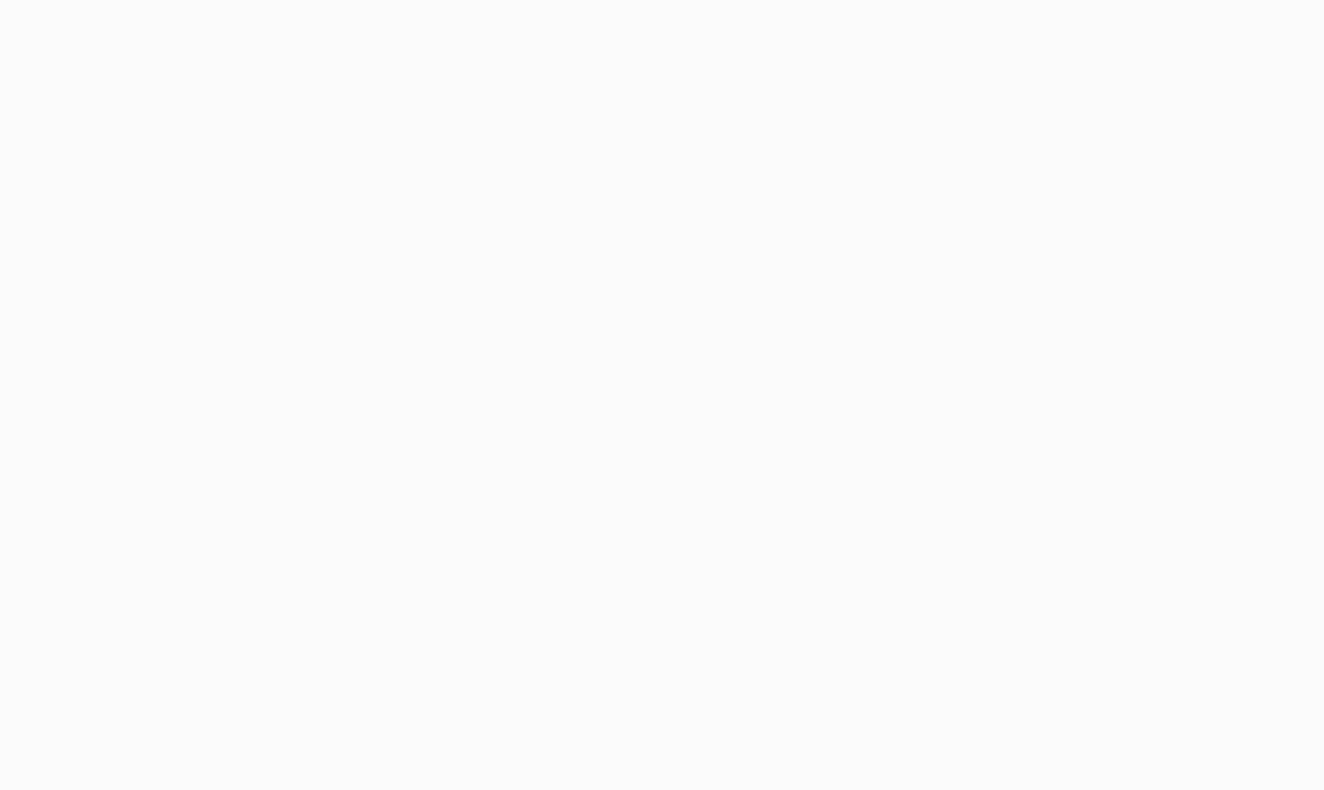 scroll, scrollTop: 0, scrollLeft: 0, axis: both 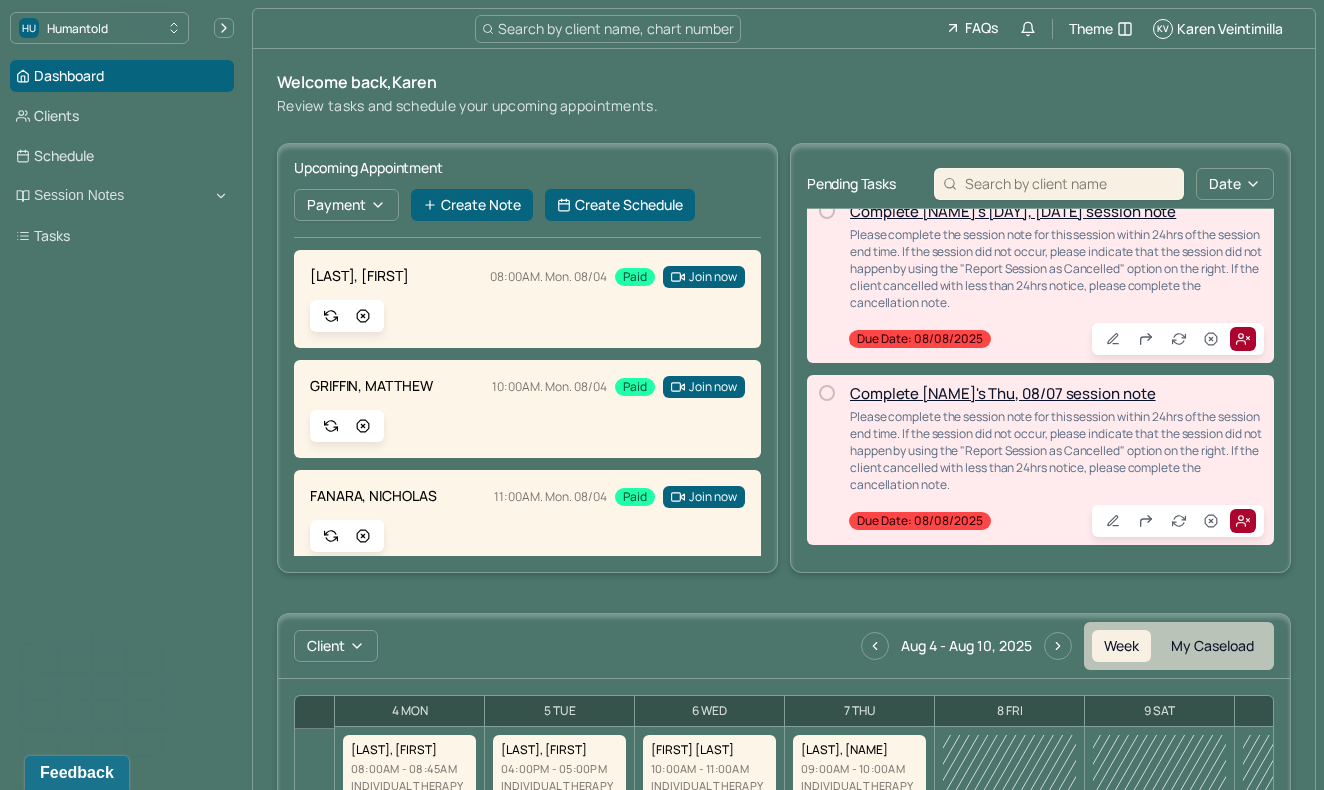 click on "Complete [NAME]'s Thu, 08/07 session note" at bounding box center (1003, 393) 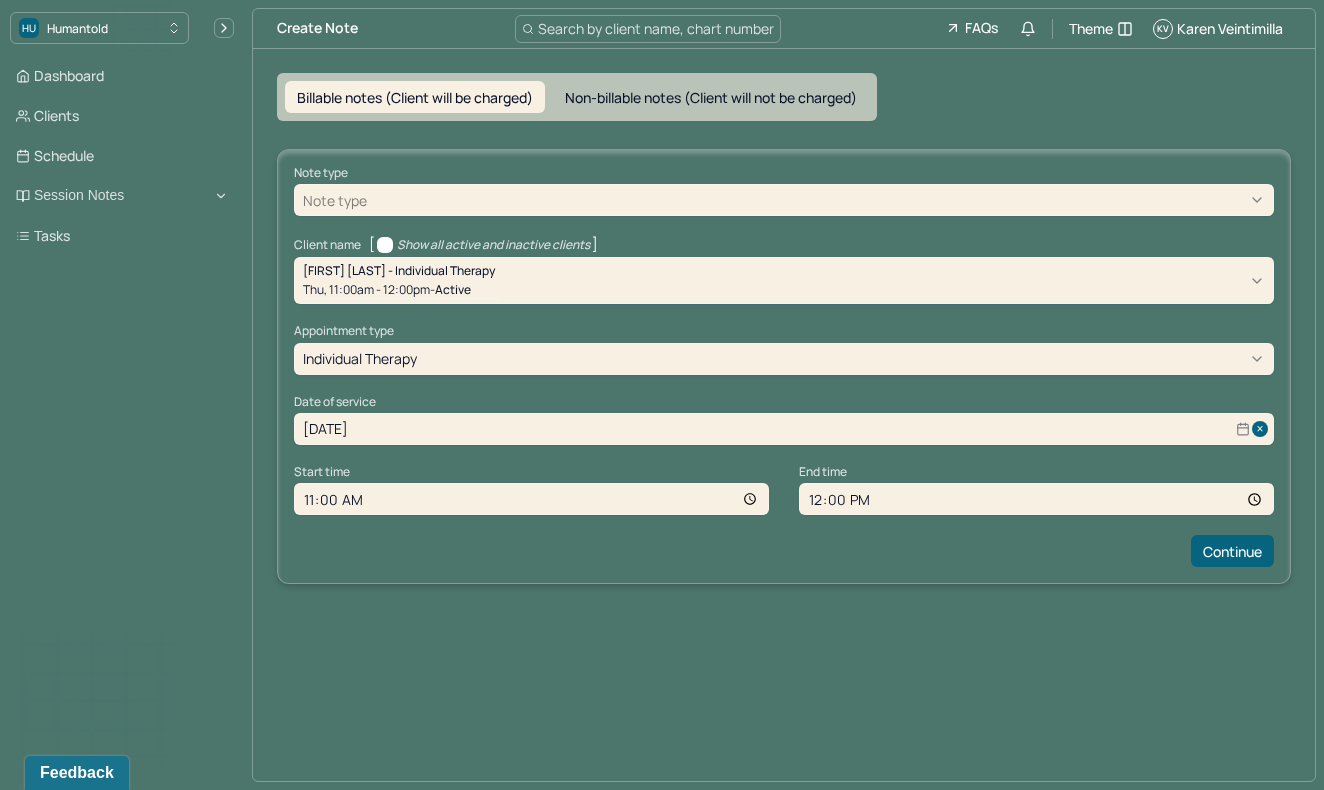 click at bounding box center [818, 200] 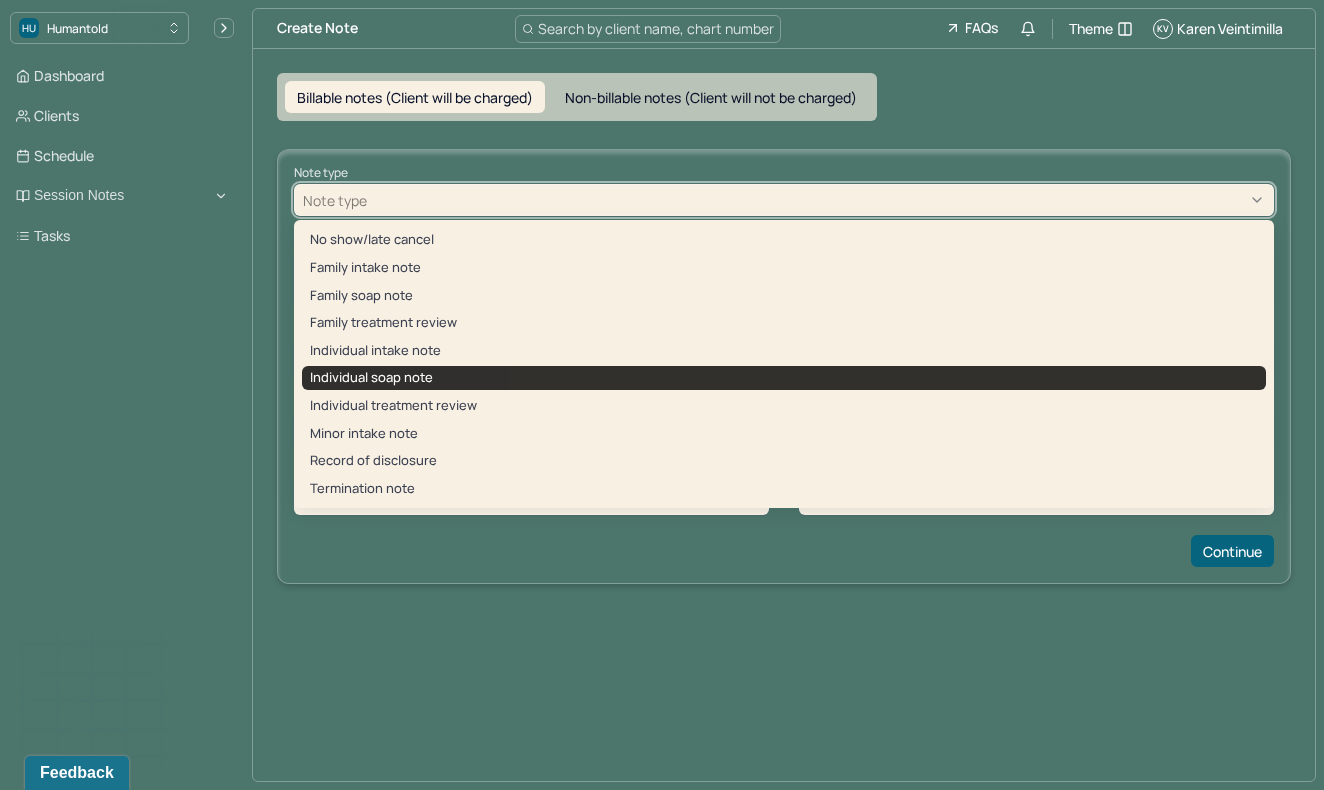 click on "Individual soap note" at bounding box center (784, 378) 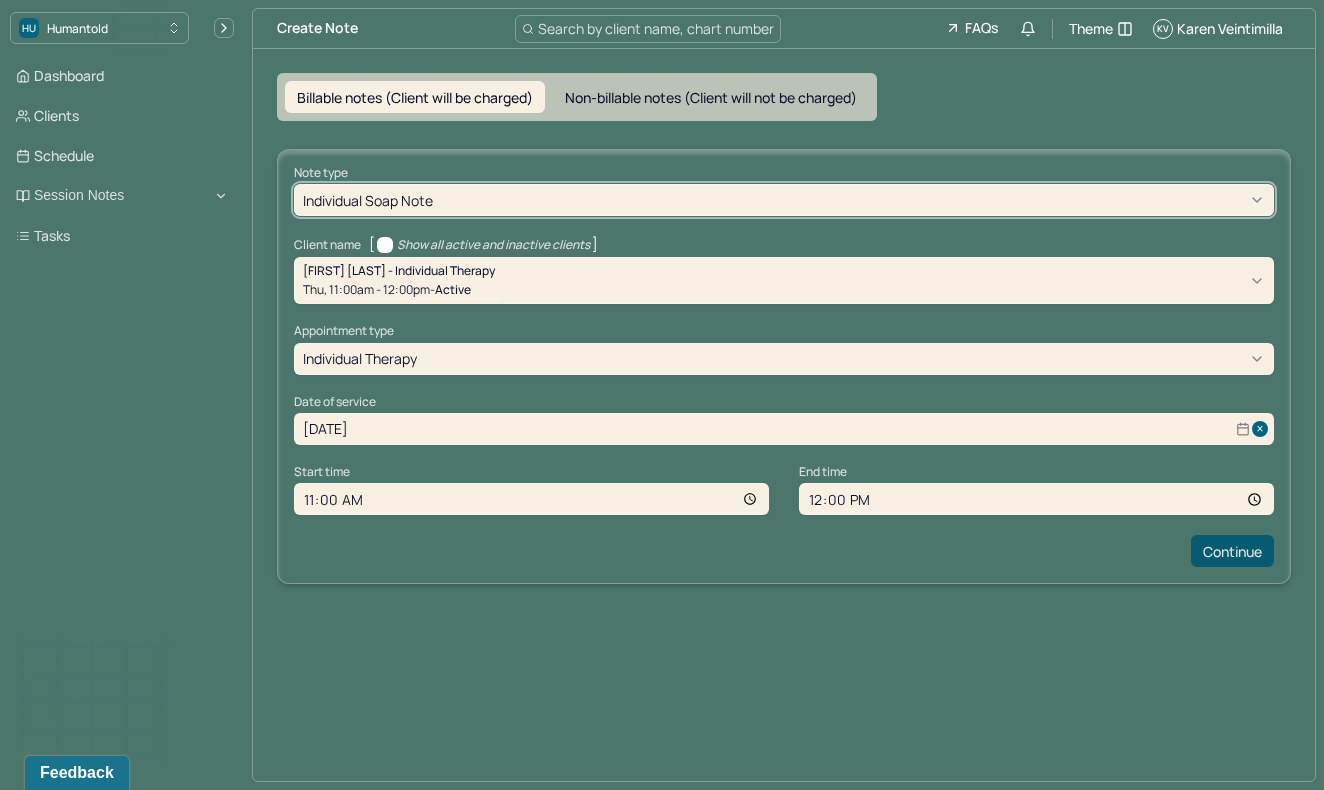 click on "Continue" at bounding box center (1232, 551) 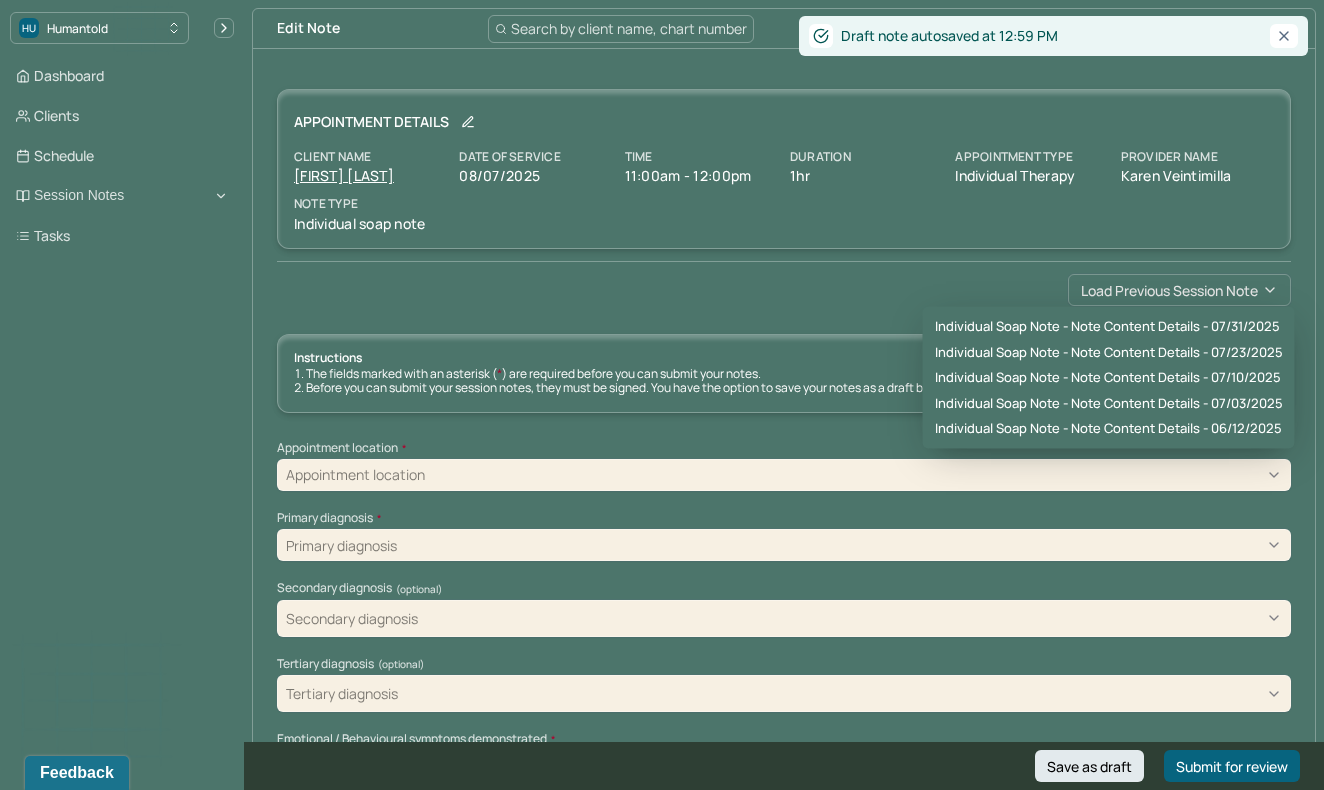 click on "Load previous session note" at bounding box center (1179, 290) 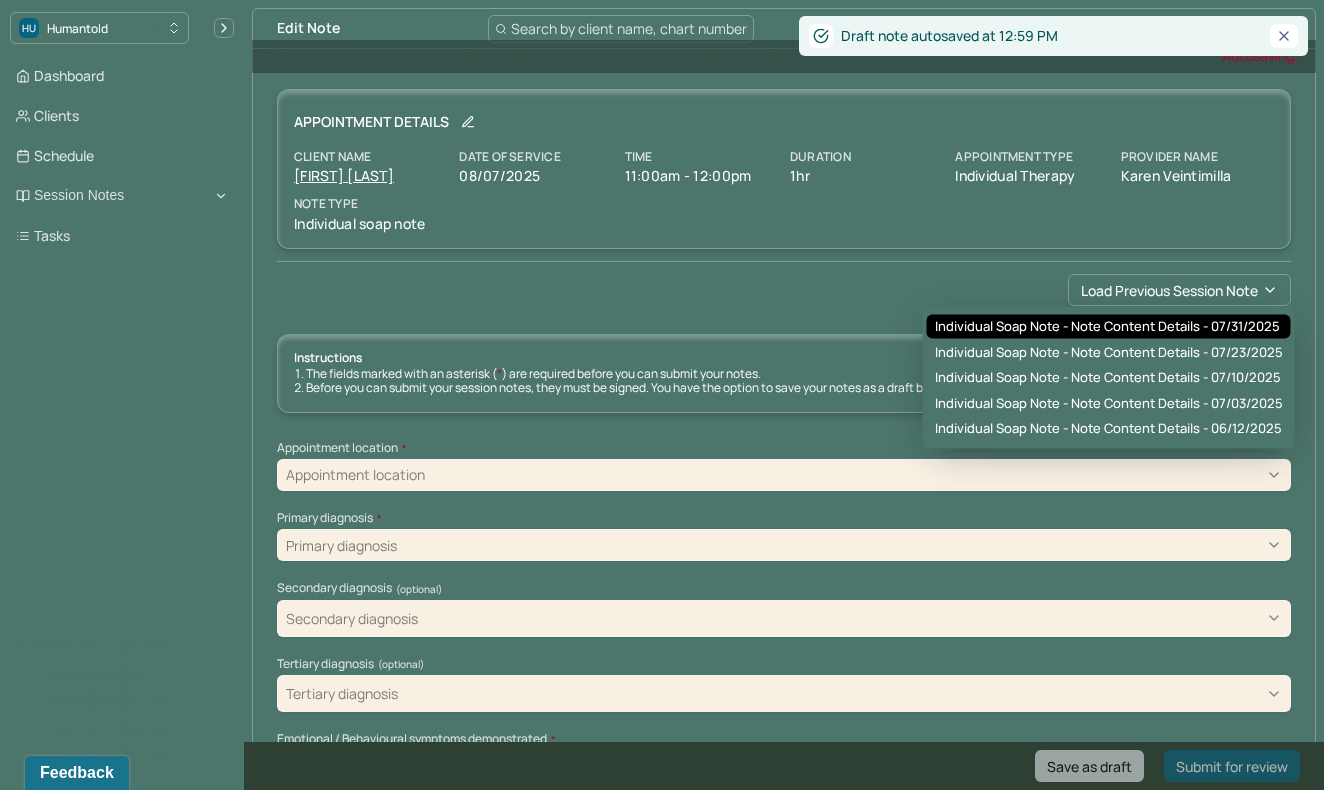 click on "Individual soap note   - Note content Details -   07/31/2025" at bounding box center (1107, 327) 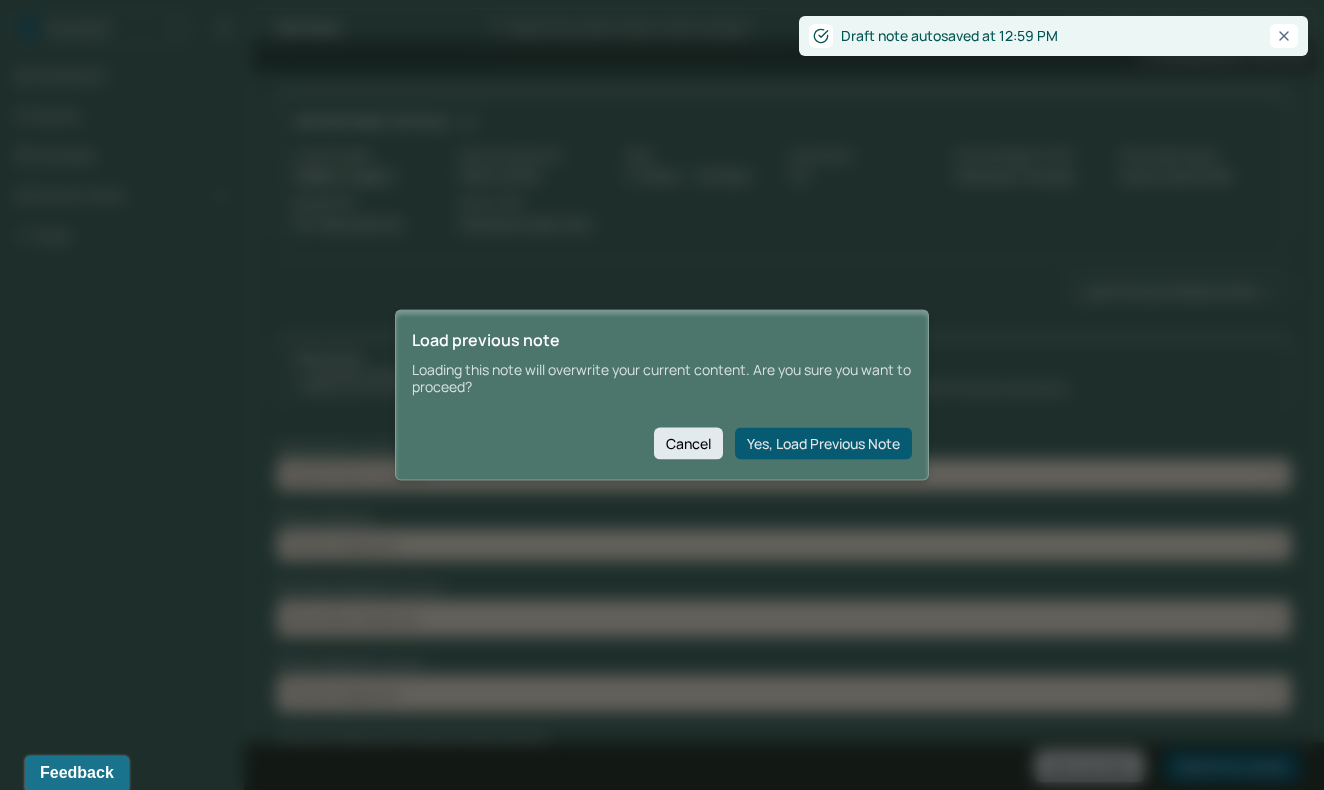 click on "Yes, Load Previous Note" at bounding box center [823, 443] 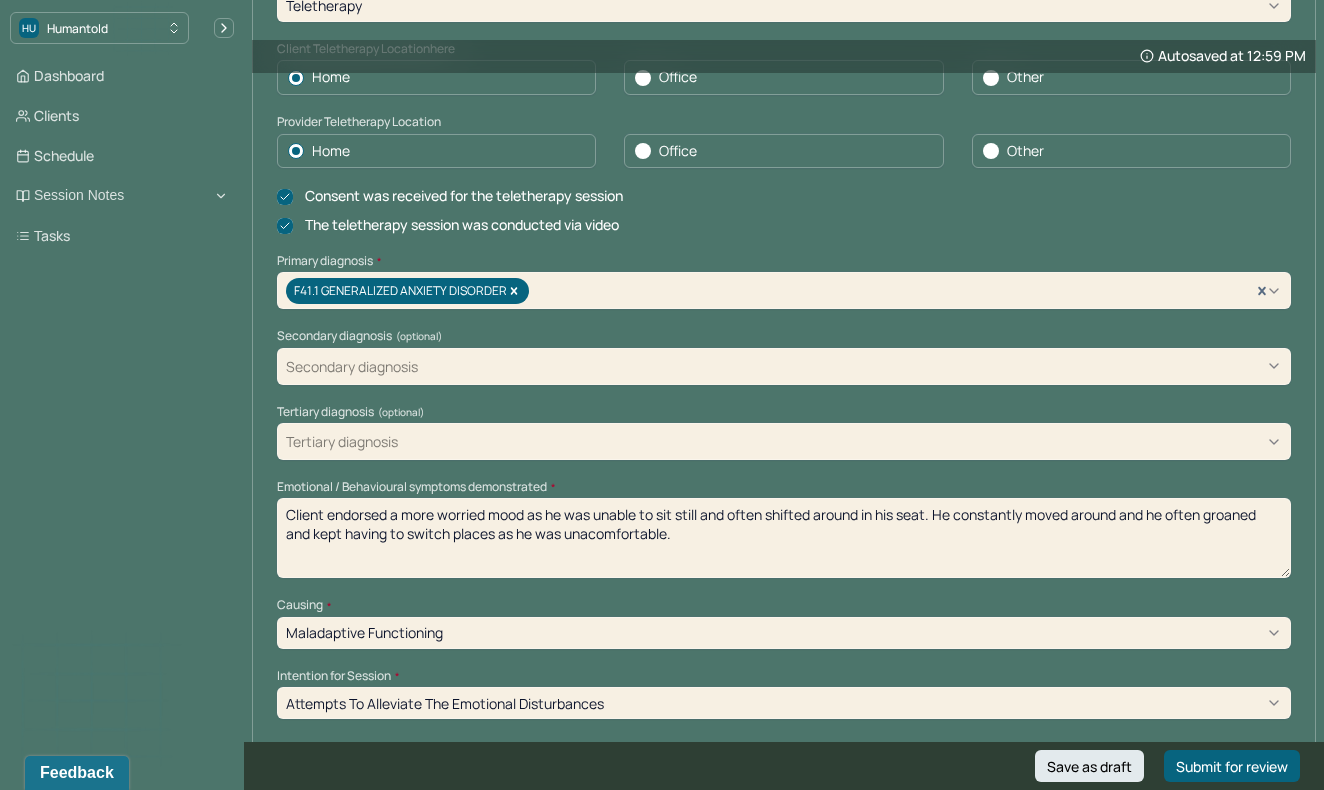 scroll, scrollTop: 469, scrollLeft: 0, axis: vertical 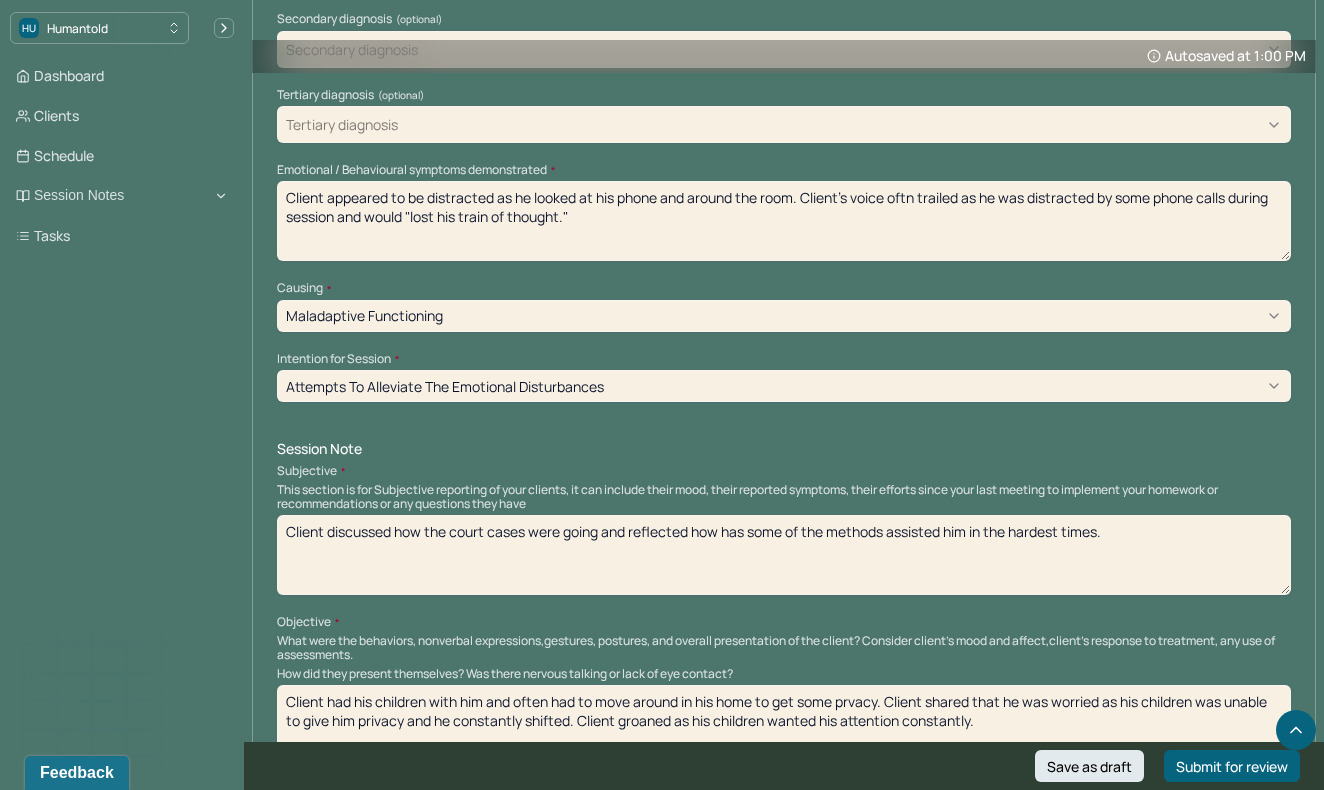 type on "Client appeared to be distracted as he looked at his phone and around the room. Client's voice oftn trailed as he was distracted by some phone calls during session and would "lost his train of thought."" 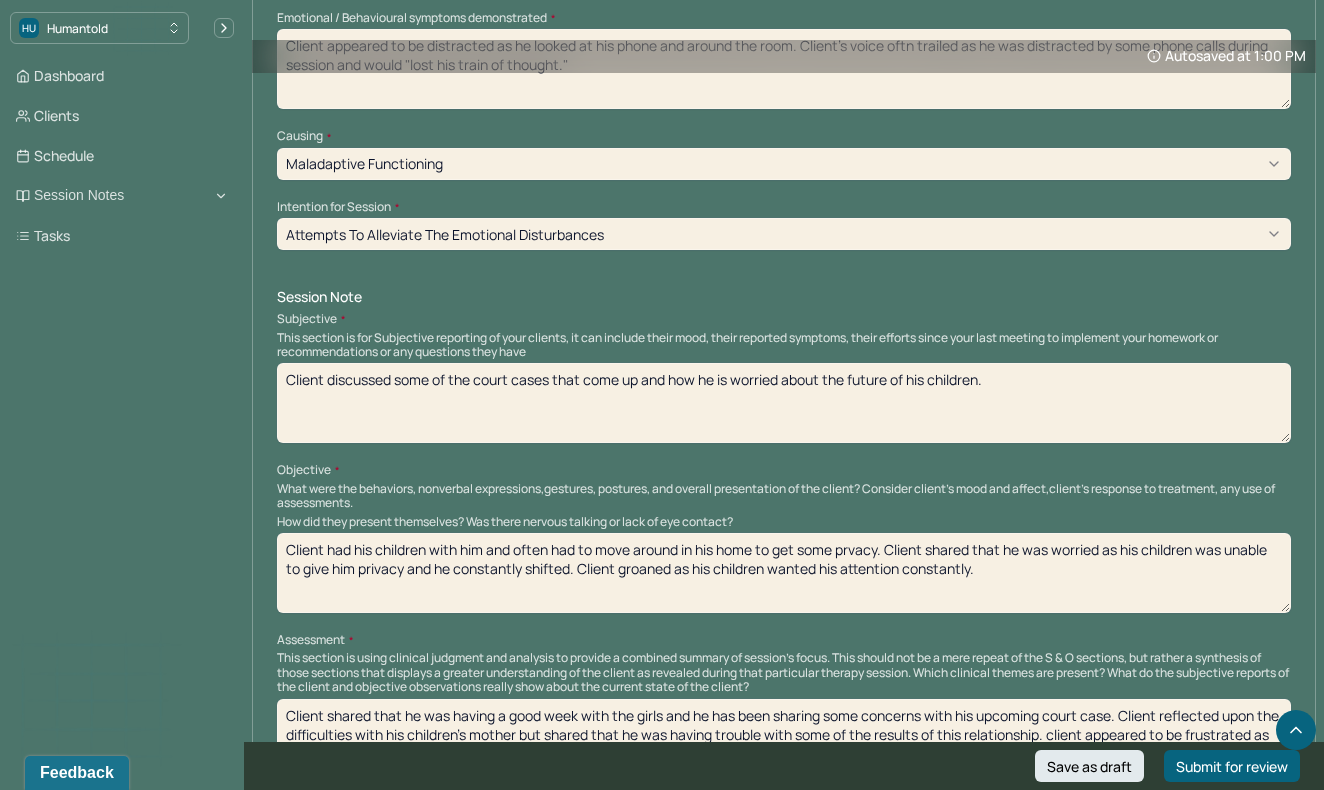 scroll, scrollTop: 939, scrollLeft: 0, axis: vertical 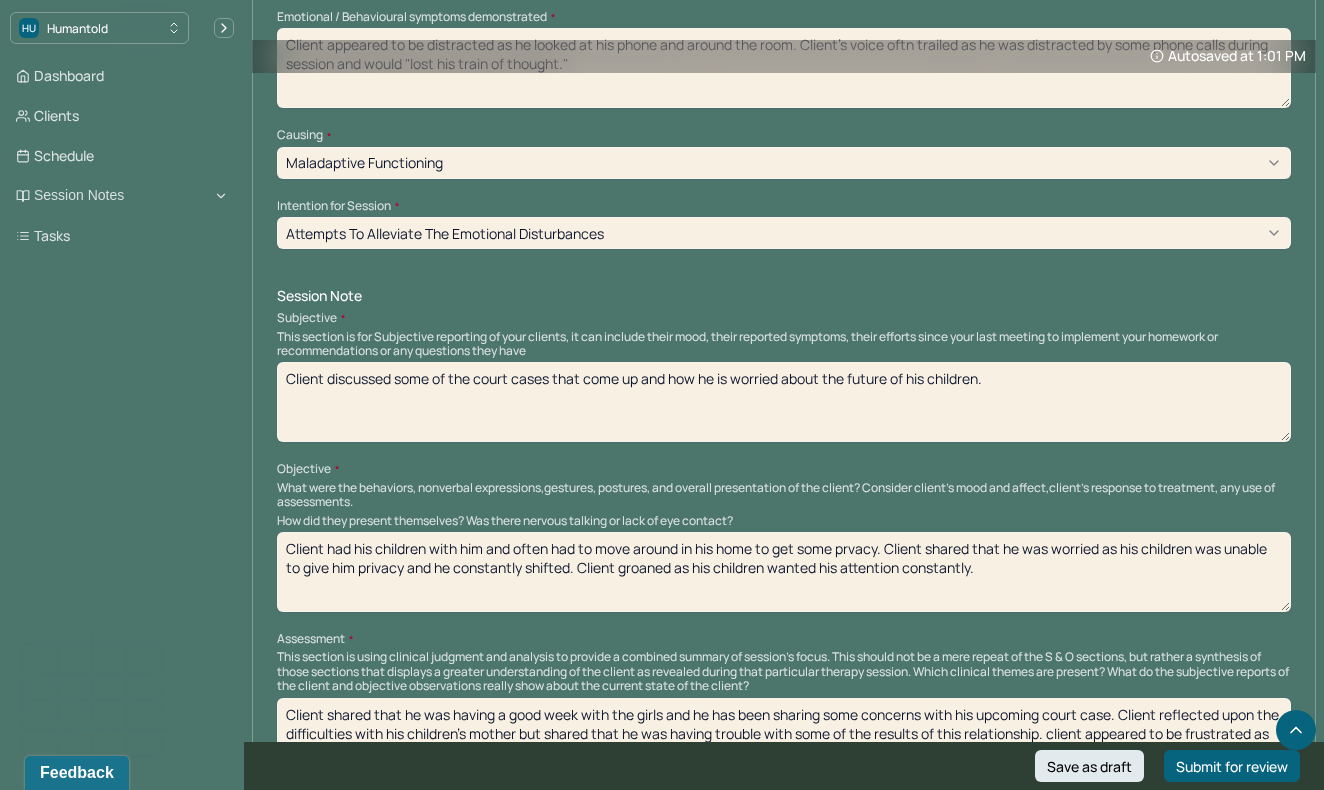 type on "Client discussed some of the court cases that come up and how he is worried about the future of his children." 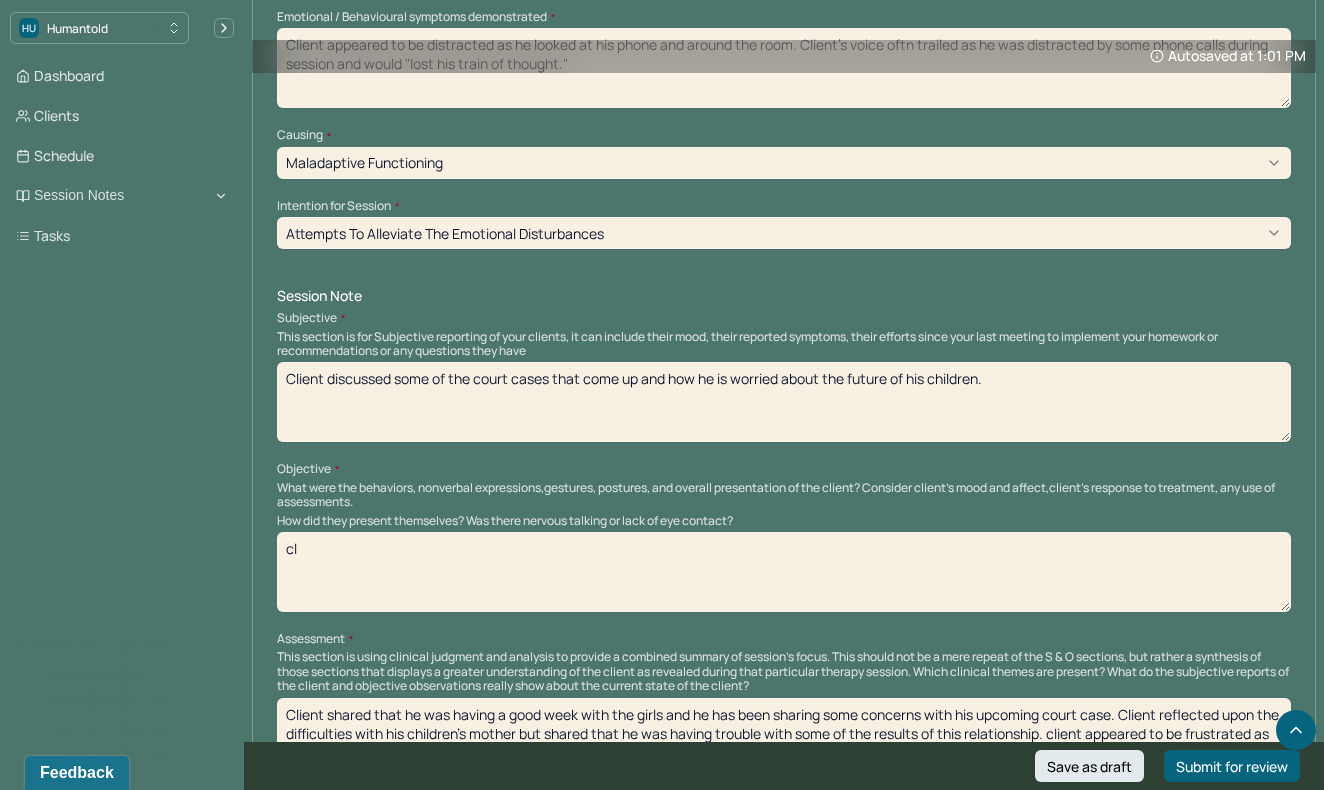 type on "c" 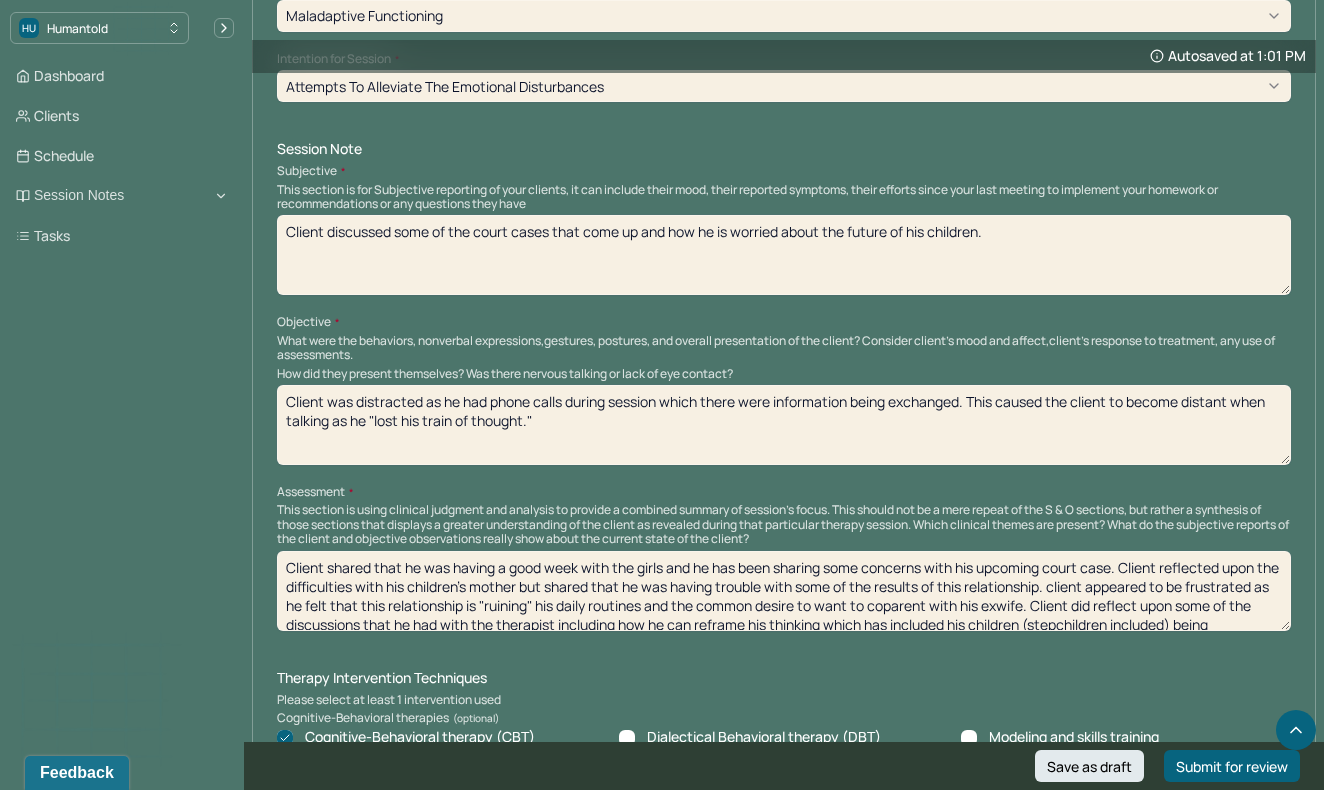 scroll, scrollTop: 1089, scrollLeft: 0, axis: vertical 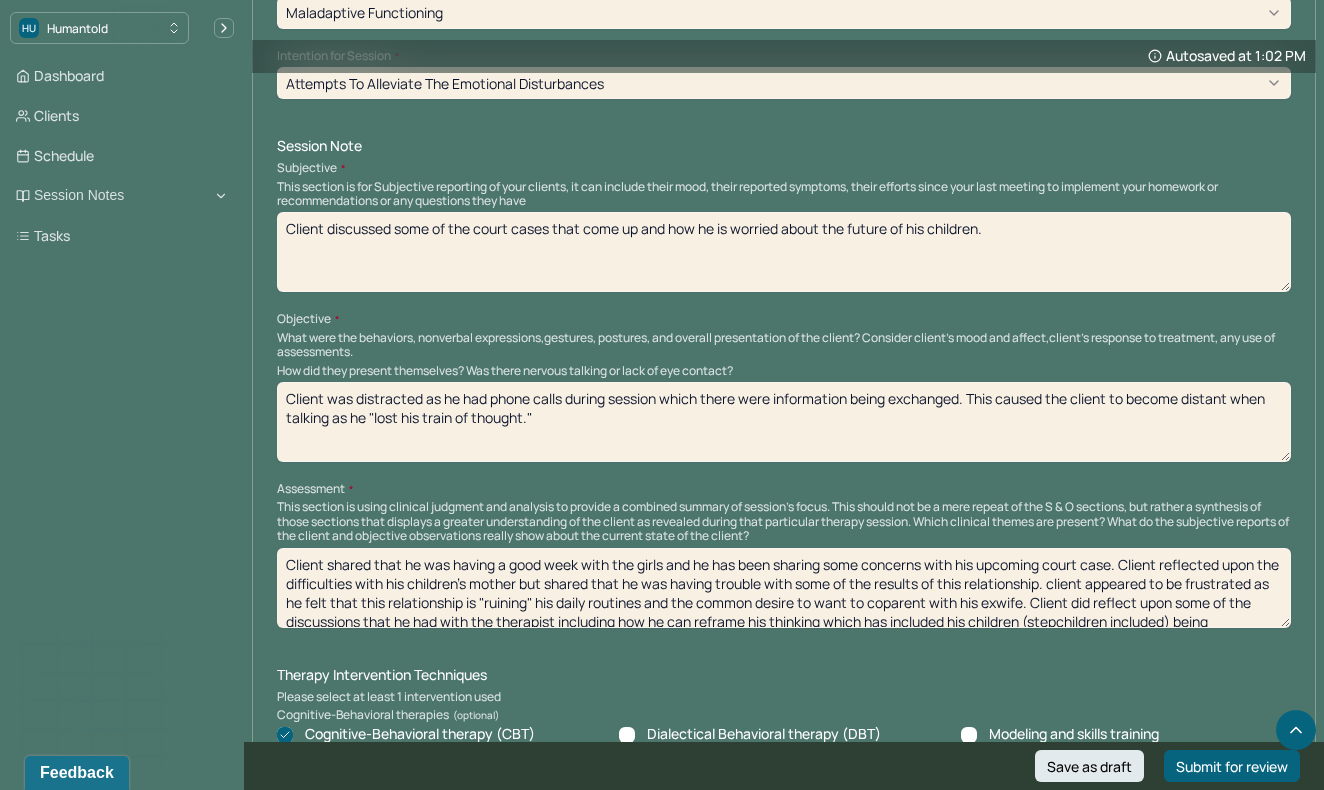 type on "Client was distracted as he had phone calls during session which there were information being exchanged. This caused the client to become distant when talking as he "lost his train of thought."" 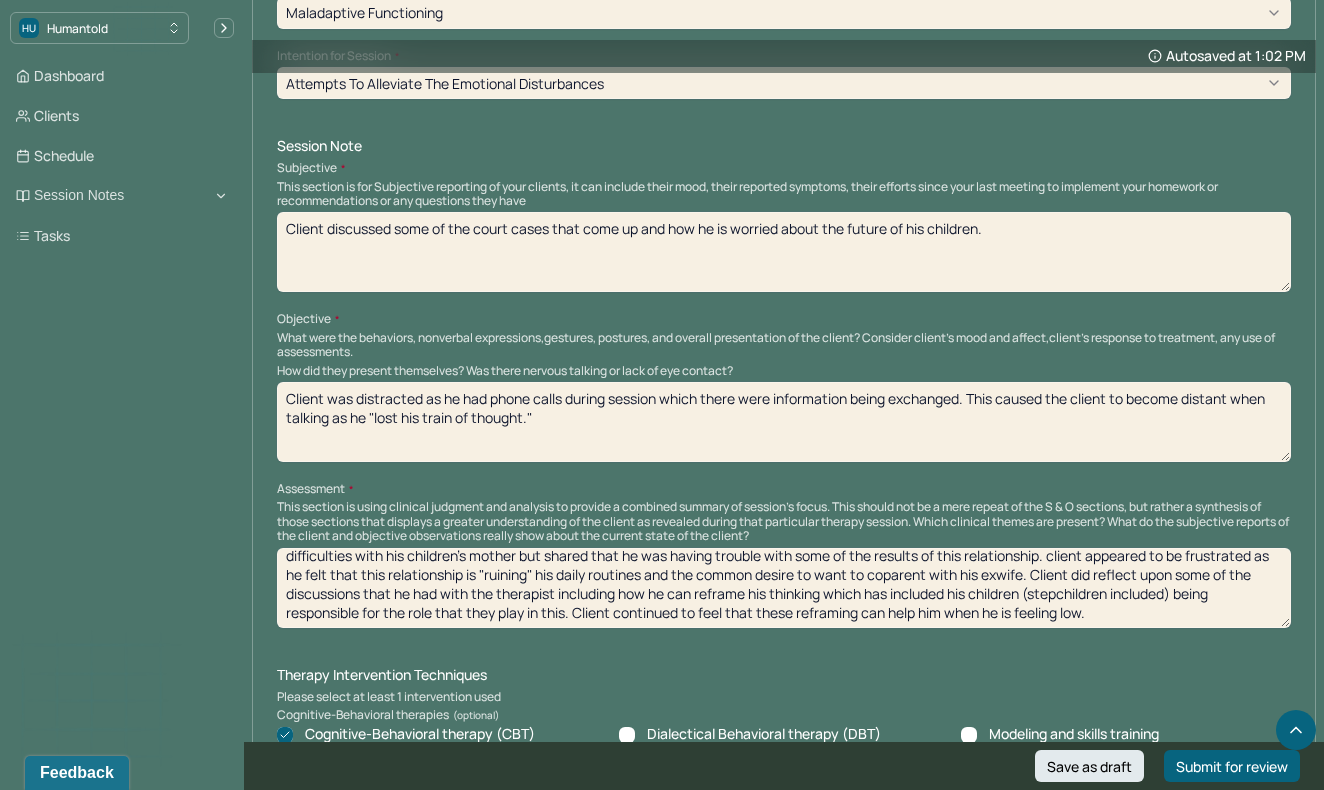 drag, startPoint x: 283, startPoint y: 548, endPoint x: 398, endPoint y: 653, distance: 155.72412 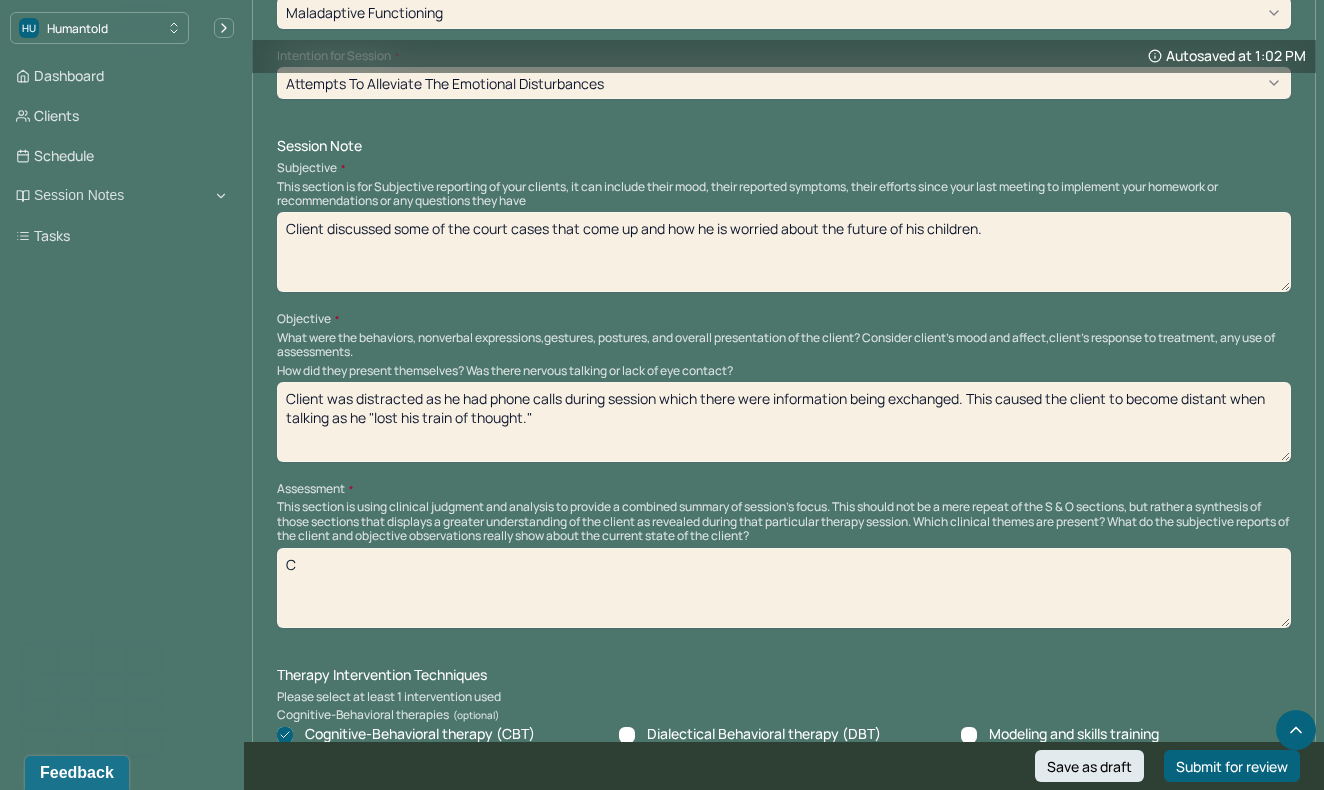 scroll, scrollTop: 0, scrollLeft: 0, axis: both 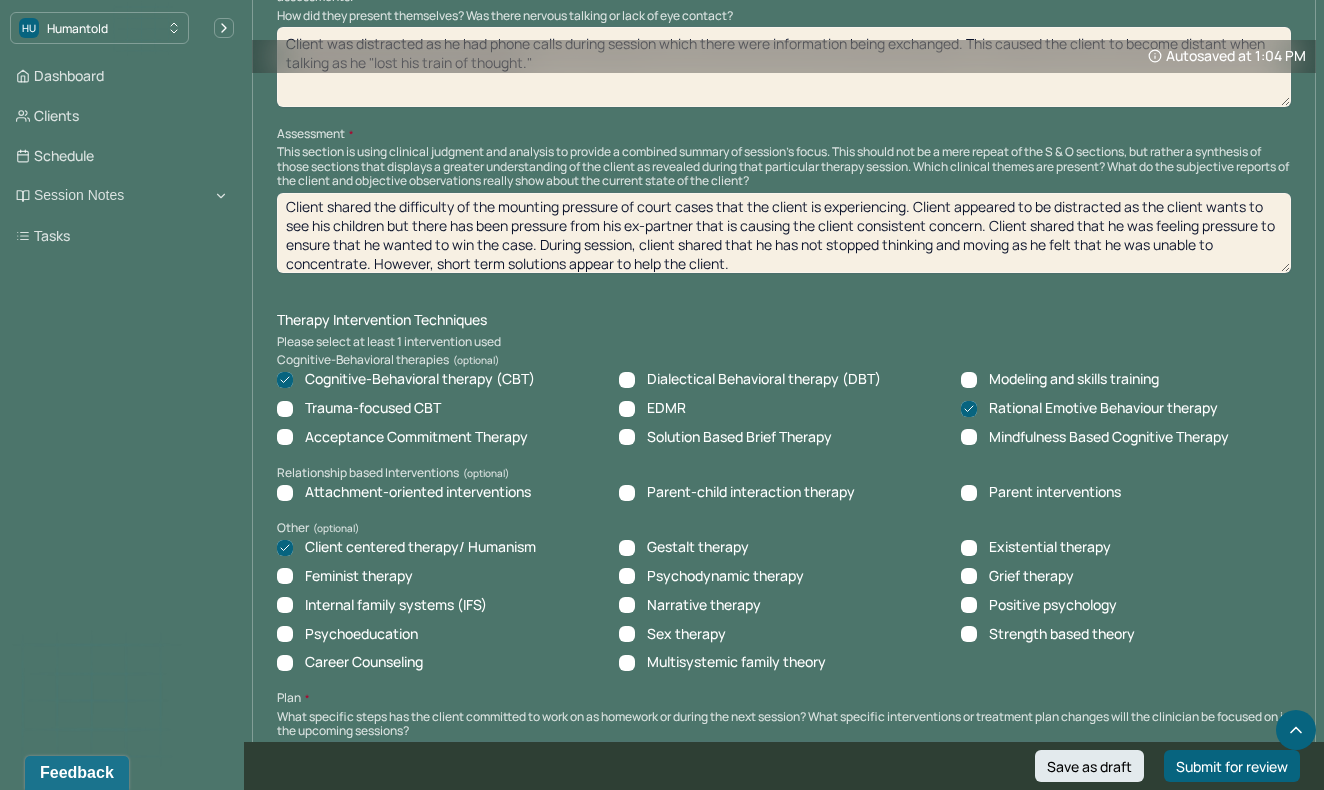 type on "Client shared the difficulty of the mounting pressure of court cases that the client is experiencing. Client appeared to be distracted as the client wants to see his children but there has been pressure from his ex-partner that is causing the client consistent concern. Client shared that he was feeling pressure to ensure that he wanted to win the case. During session, client shared that he has not stopped thinking and moving as he felt that he was unable to concentrate. However, short term solutions appear to help the client." 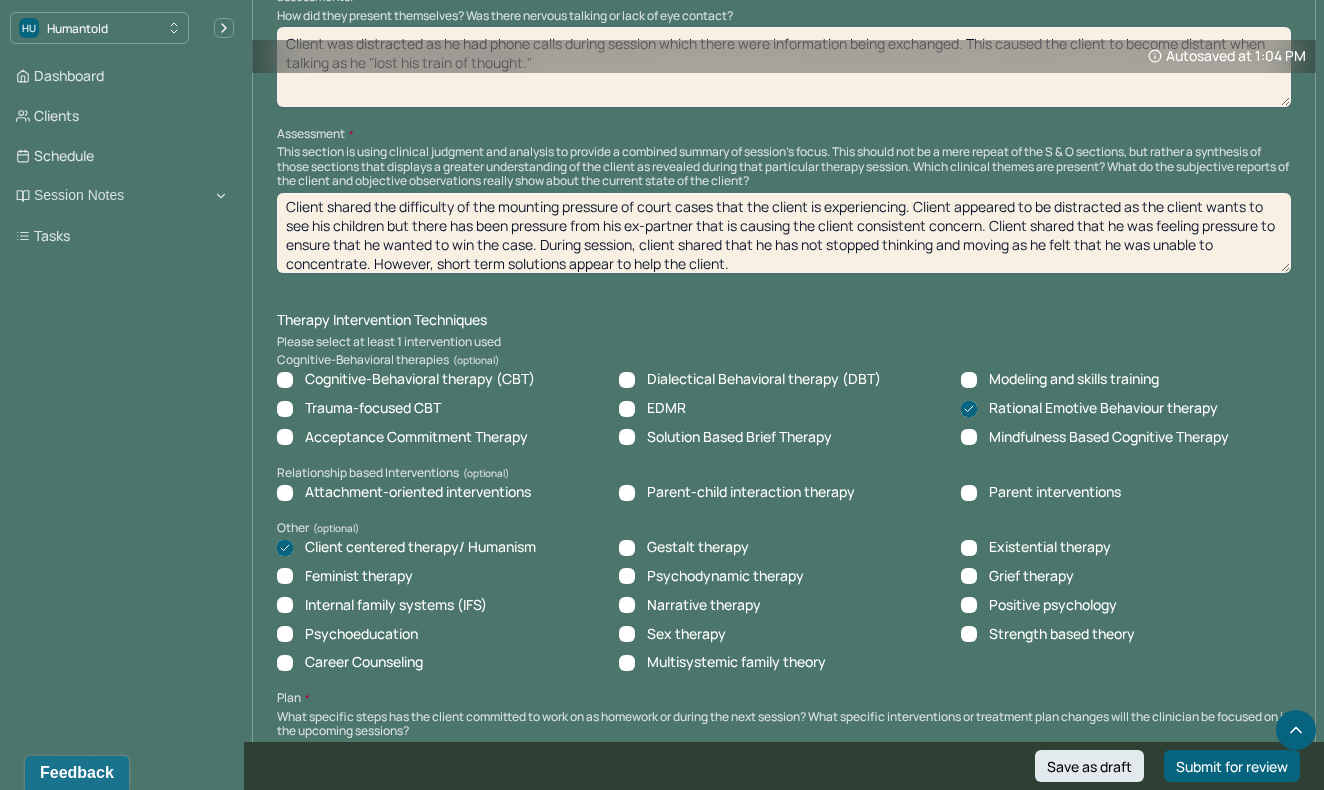 click on "Solution Based Brief Therapy" at bounding box center [725, 437] 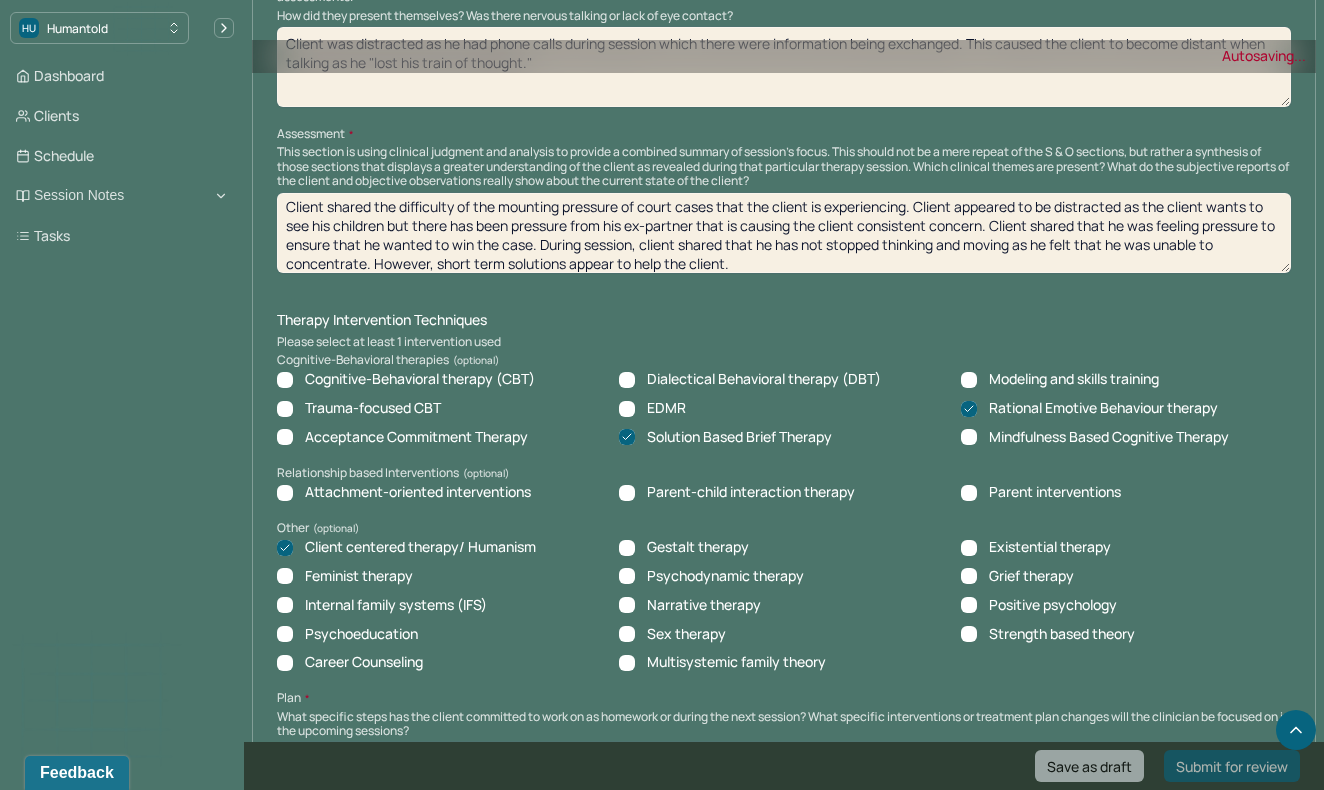 click on "Rational Emotive Behaviour therapy" at bounding box center [1089, 408] 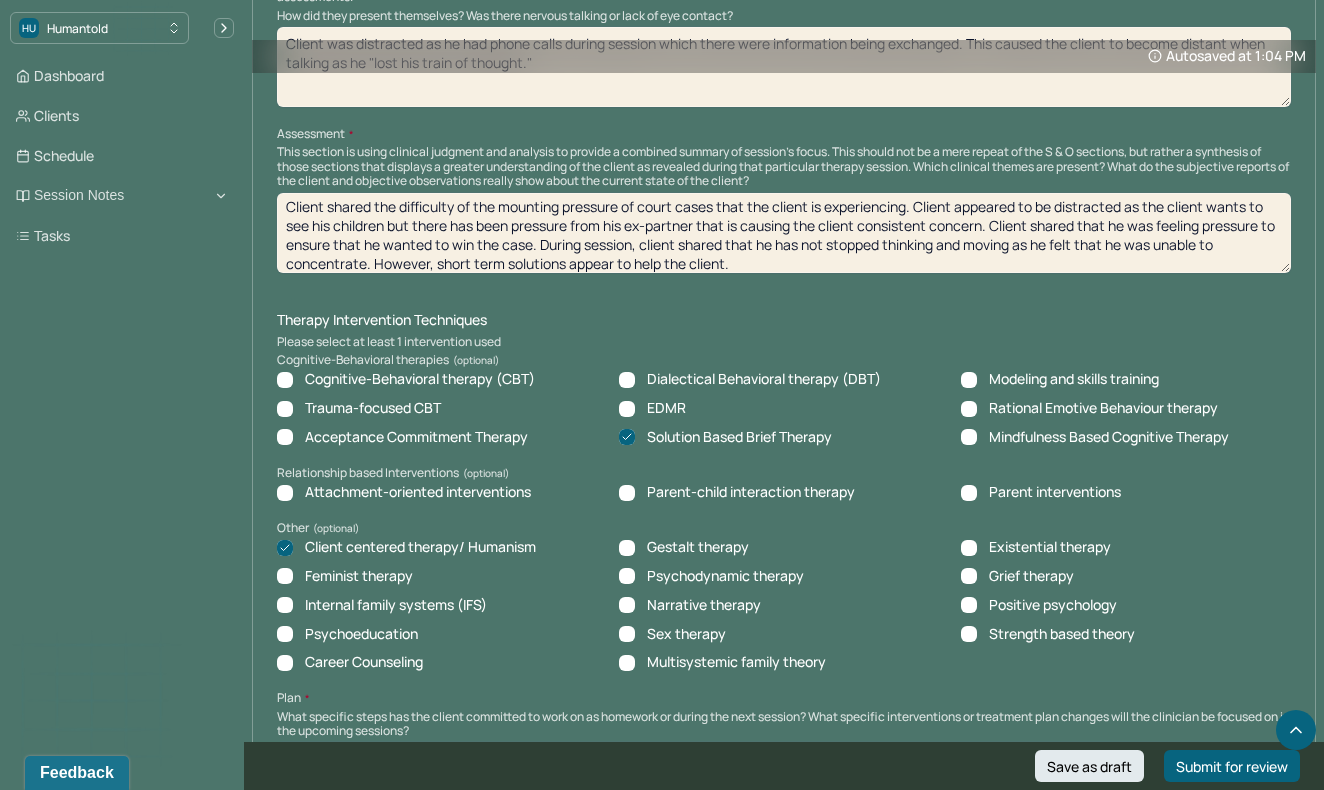click on "Client shared the difficulty of the mounting pressure of court cases that the client is experiencing. Client appeared to be distracted as the client wants to see his children but there has been pressure from his ex-partner that is causing the client consistent concern. Client shared that he was feeling pressure to ensure that he wanted to win the case. During session, client shared that he has not stopped thinking and moving as he felt that he was unable to concentrate. However, short term solutions appear to help the client." at bounding box center (784, 233) 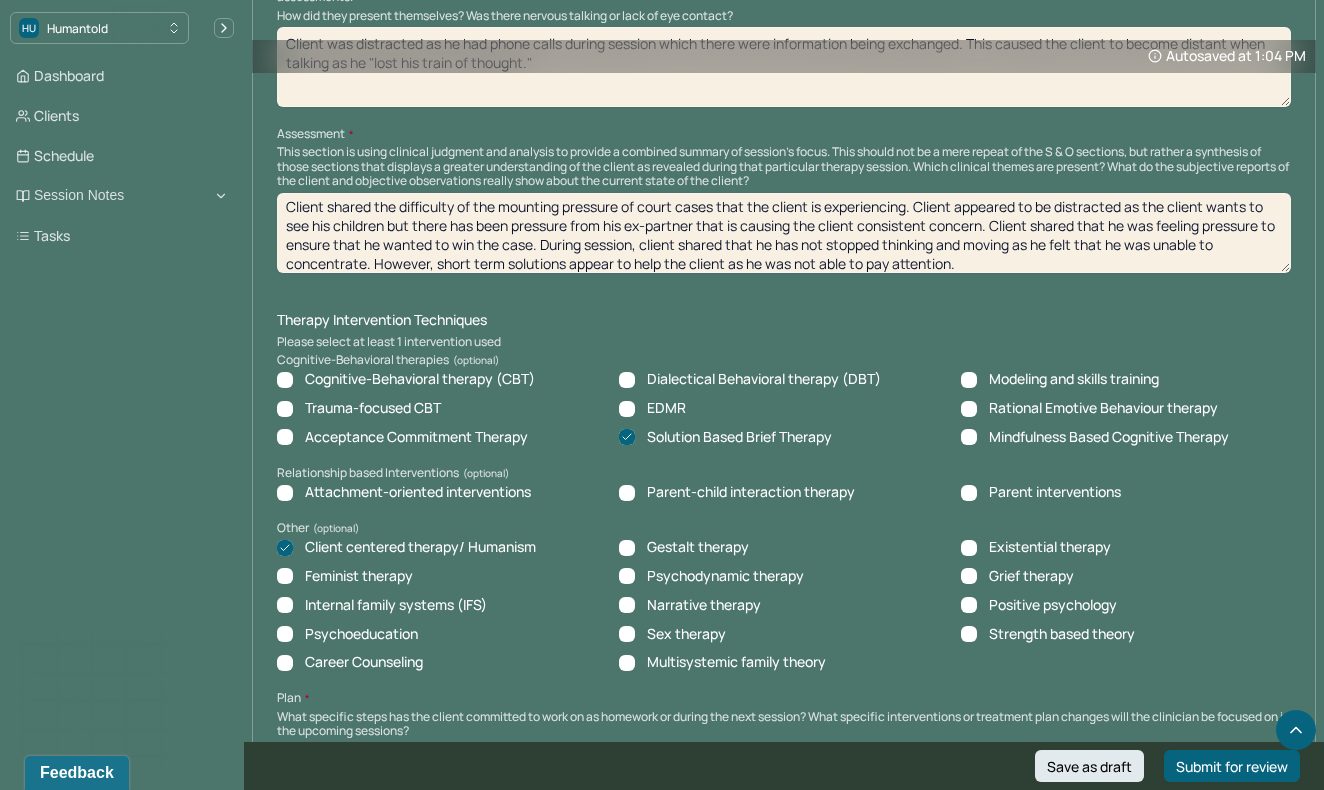 click on "Client shared the difficulty of the mounting pressure of court cases that the client is experiencing. Client appeared to be distracted as the client wants to see his children but there has been pressure from his ex-partner that is causing the client consistent concern. Client shared that he was feeling pressure to ensure that he wanted to win the case. During session, client shared that he has not stopped thinking and moving as he felt that he was unable to concentrate. However, short term solutions appear to help the client as he was not able to pay attention." at bounding box center (784, 233) 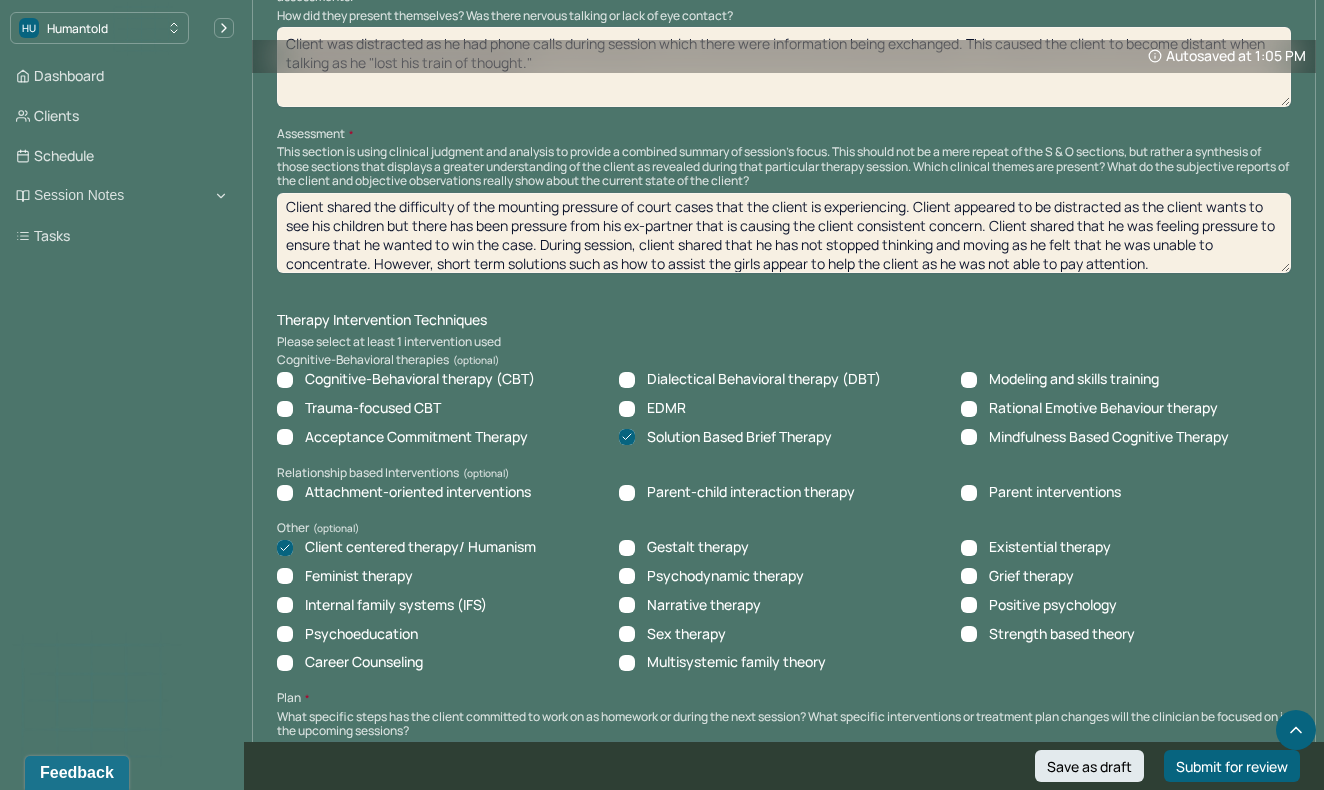 click on "Client shared the difficulty of the mounting pressure of court cases that the client is experiencing. Client appeared to be distracted as the client wants to see his children but there has been pressure from his ex-partner that is causing the client consistent concern. Client shared that he was feeling pressure to ensure that he wanted to win the case. During session, client shared that he has not stopped thinking and moving as he felt that he was unable to concentrate. However, short term solutions such as how to assist the girls appear to help the client as he was not able to pay attention." at bounding box center (784, 233) 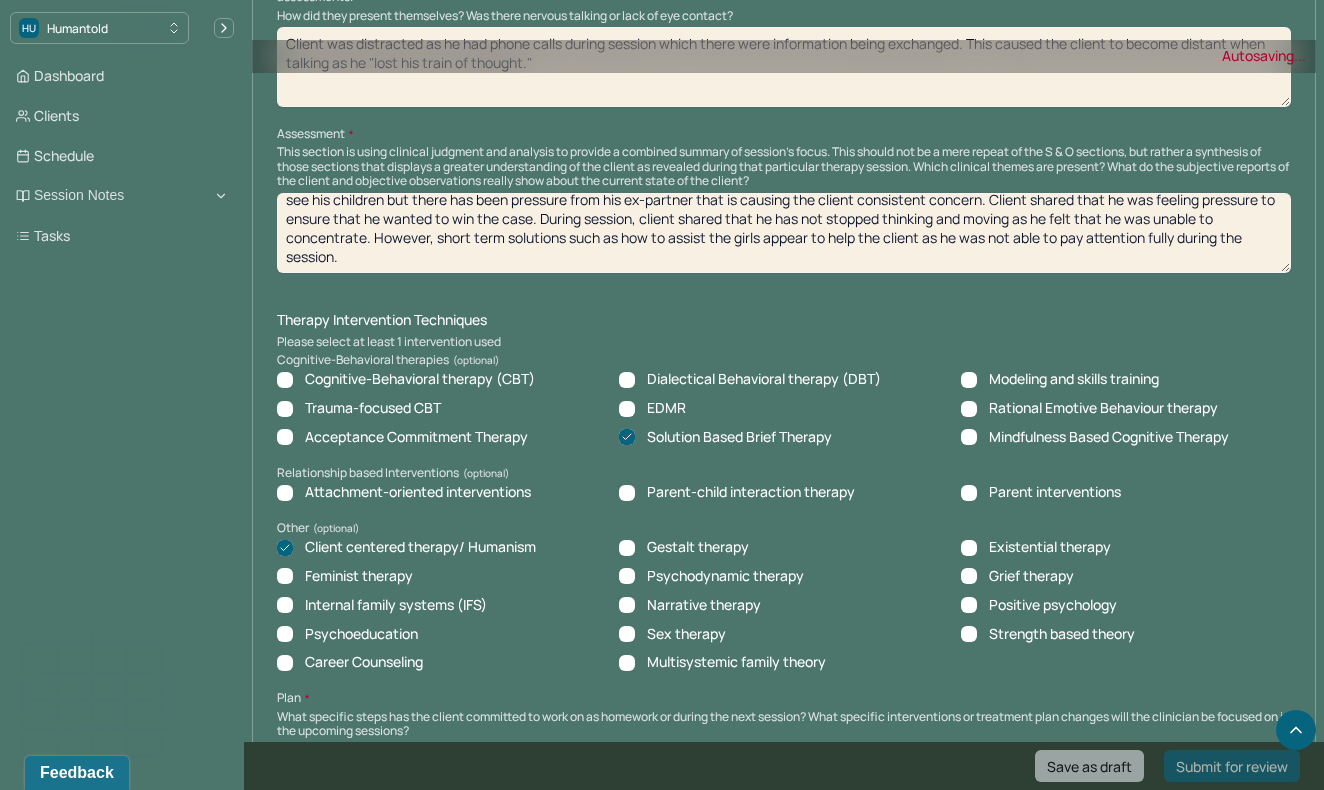scroll, scrollTop: 28, scrollLeft: 0, axis: vertical 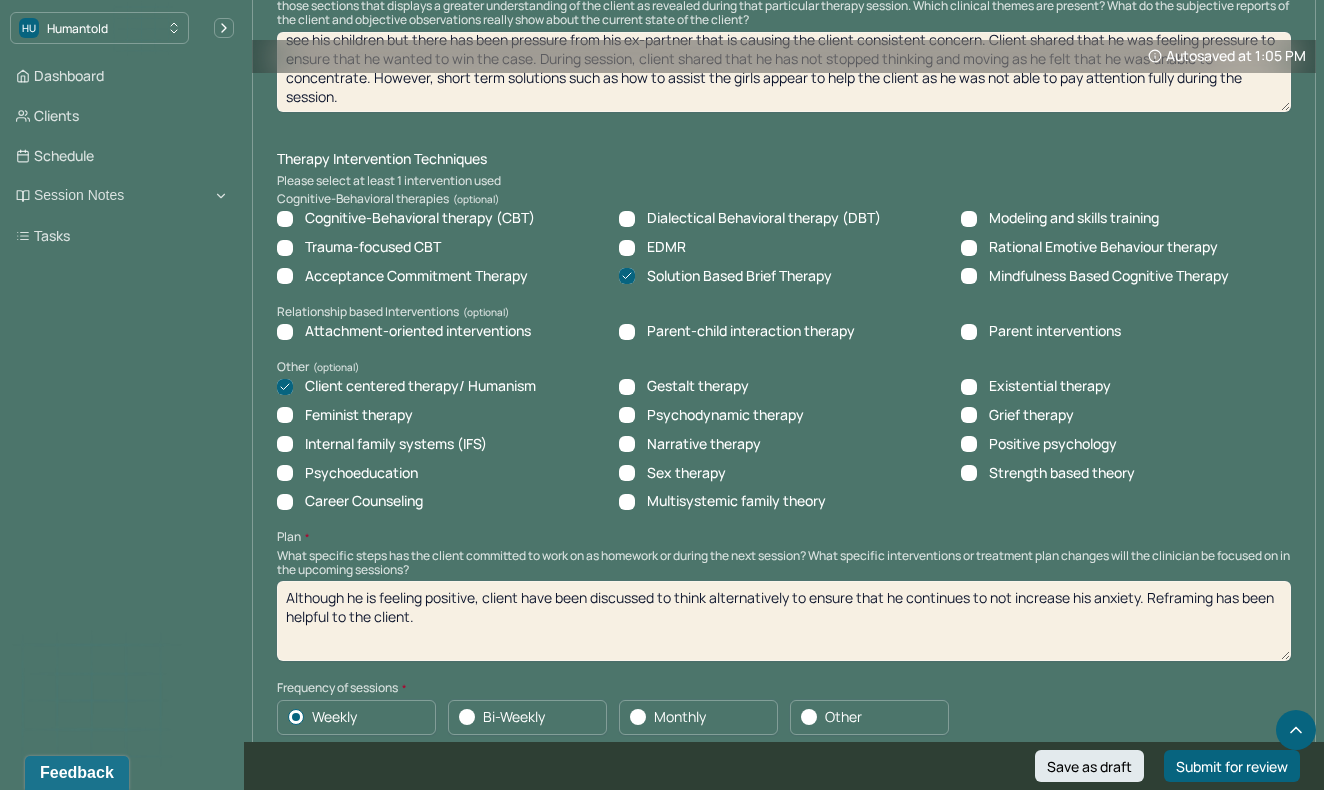 type on "Client shared the difficulty of the mounting pressure of court cases that the client is experiencing. Client appeared to be distracted as the client wants to see his children but there has been pressure from his ex-partner that is causing the client consistent concern. Client shared that he was feeling pressure to ensure that he wanted to win the case. During session, client shared that he has not stopped thinking and moving as he felt that he was unable to concentrate. However, short term solutions such as how to assist the girls appear to help the client as he was not able to pay attention fully during the session." 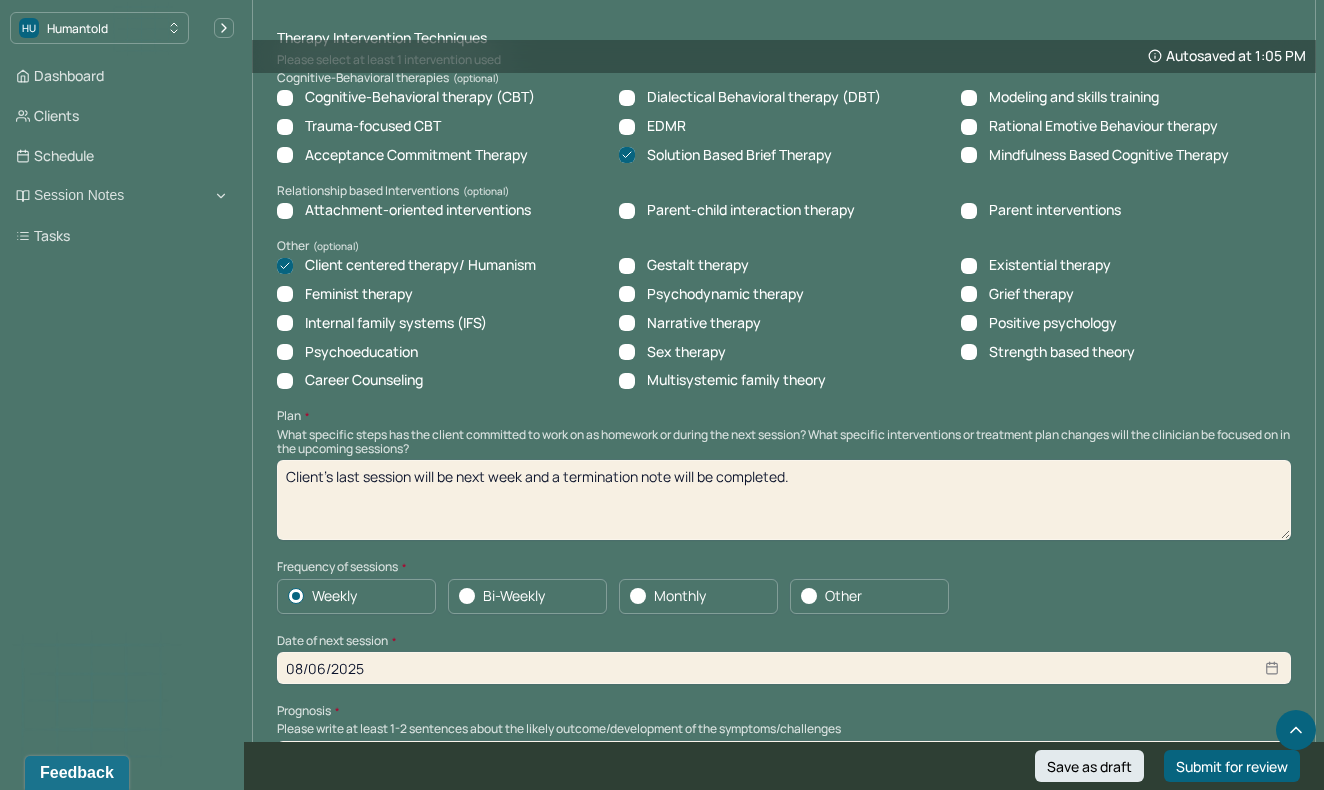 scroll, scrollTop: 1747, scrollLeft: 0, axis: vertical 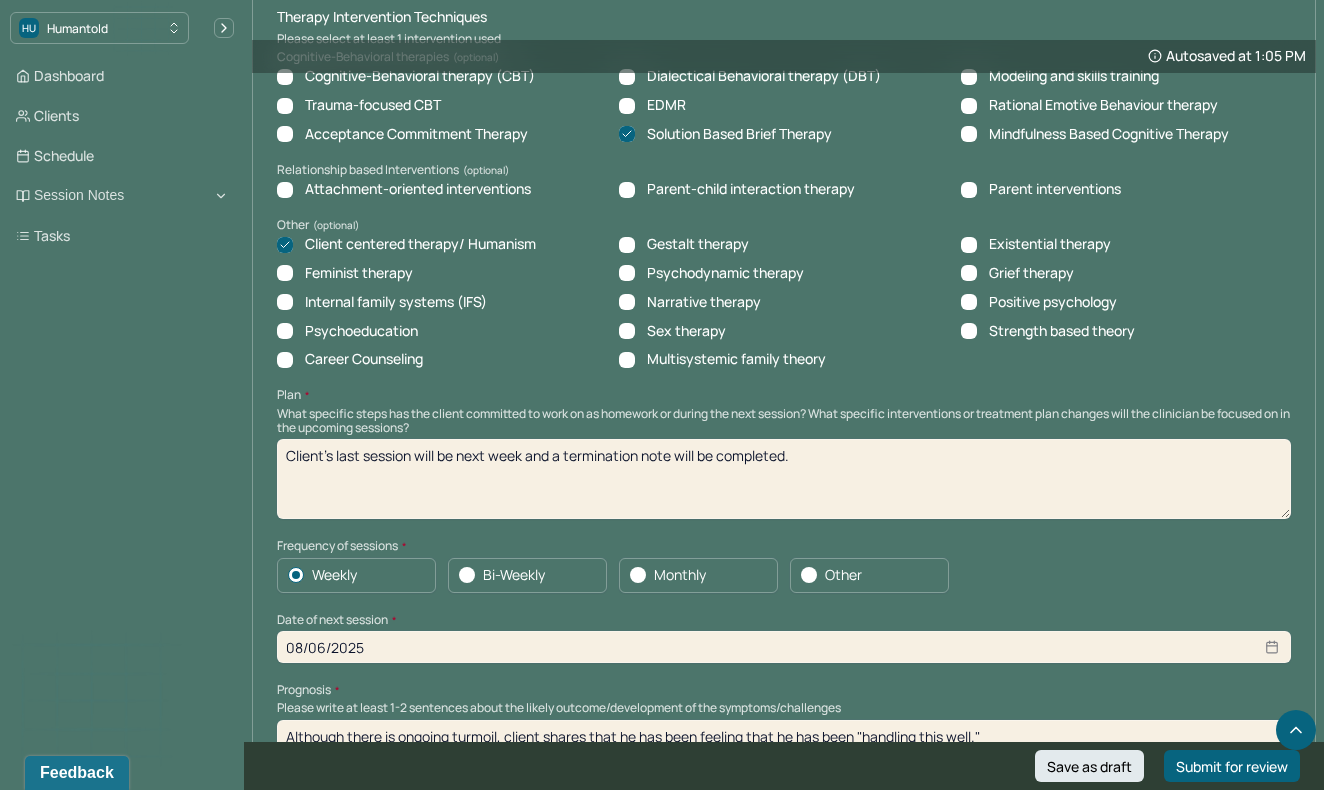type on "Client's last session will be next week and a termination note will be completed." 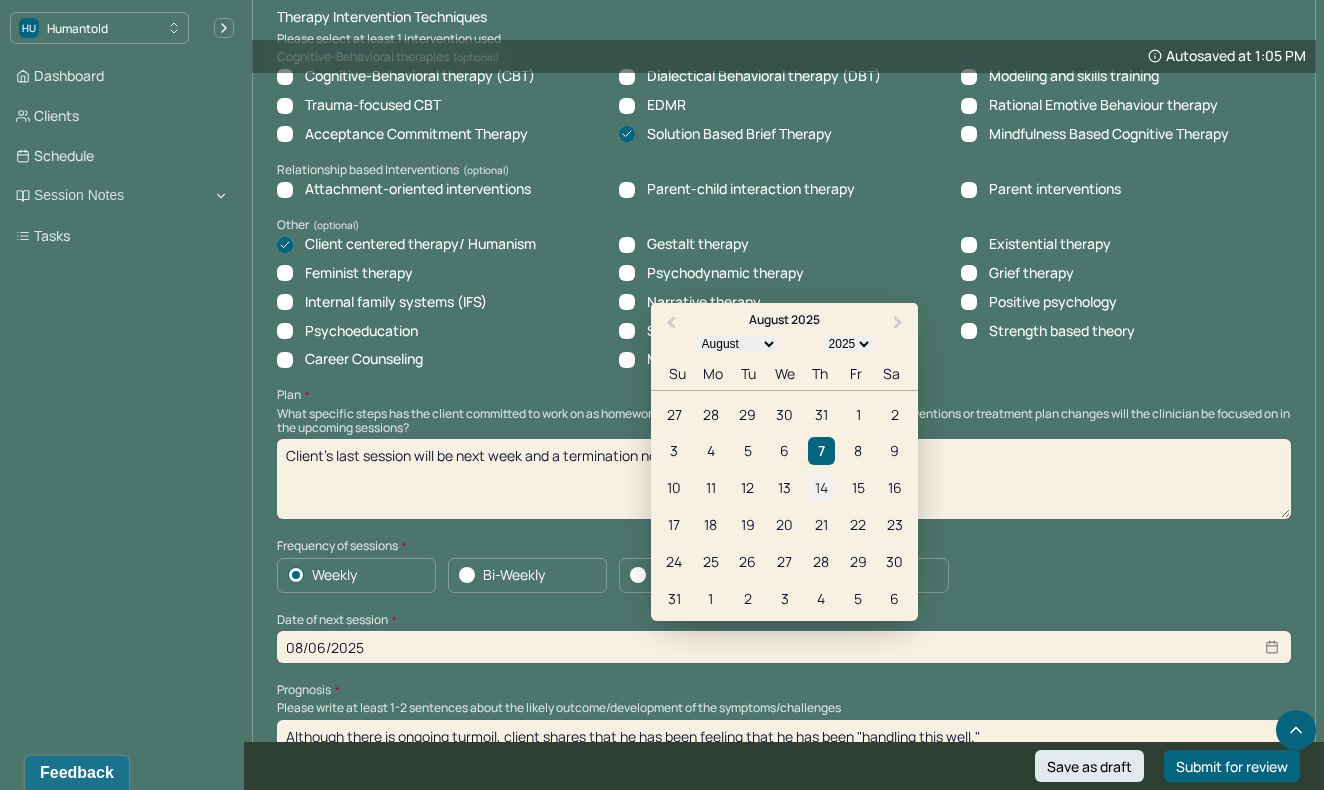 click on "14" at bounding box center (821, 487) 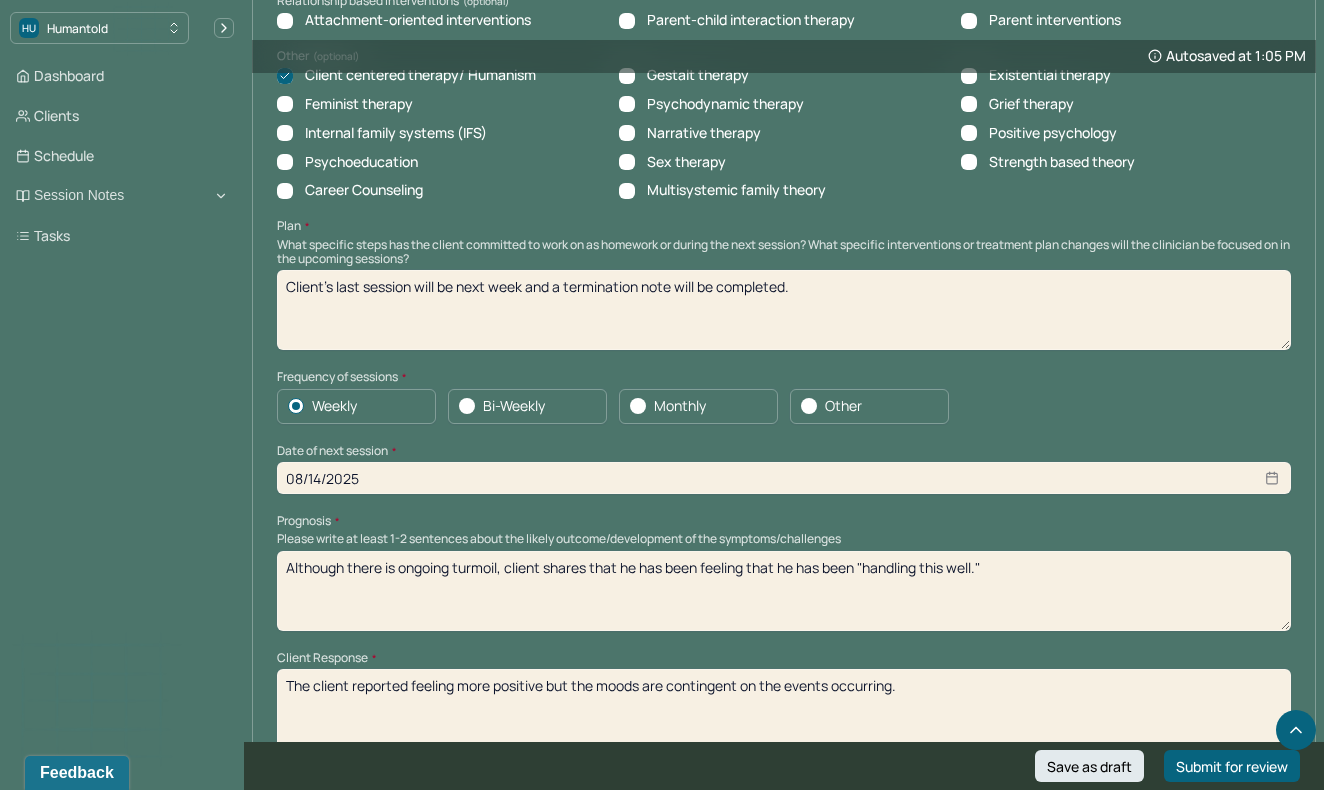 scroll, scrollTop: 1947, scrollLeft: 0, axis: vertical 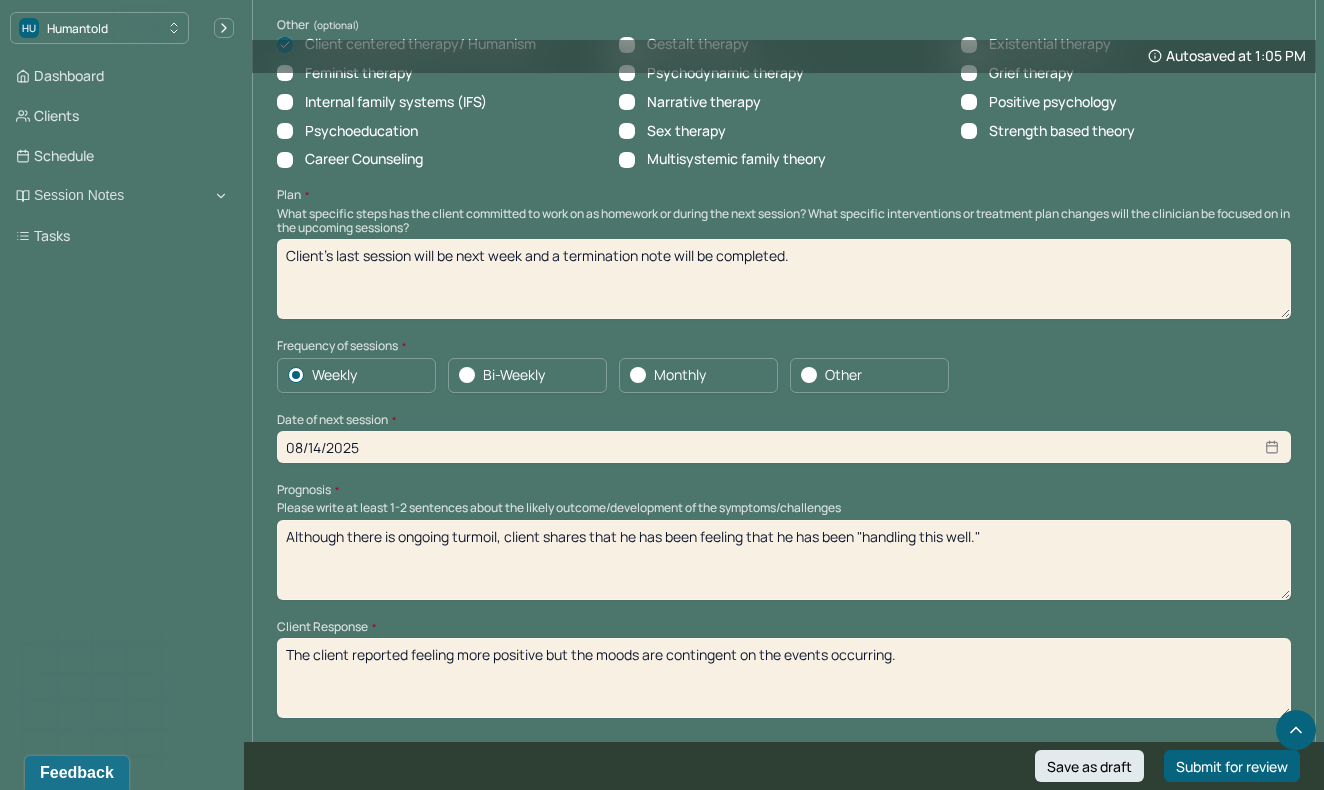 drag, startPoint x: 1084, startPoint y: 515, endPoint x: 270, endPoint y: 478, distance: 814.84045 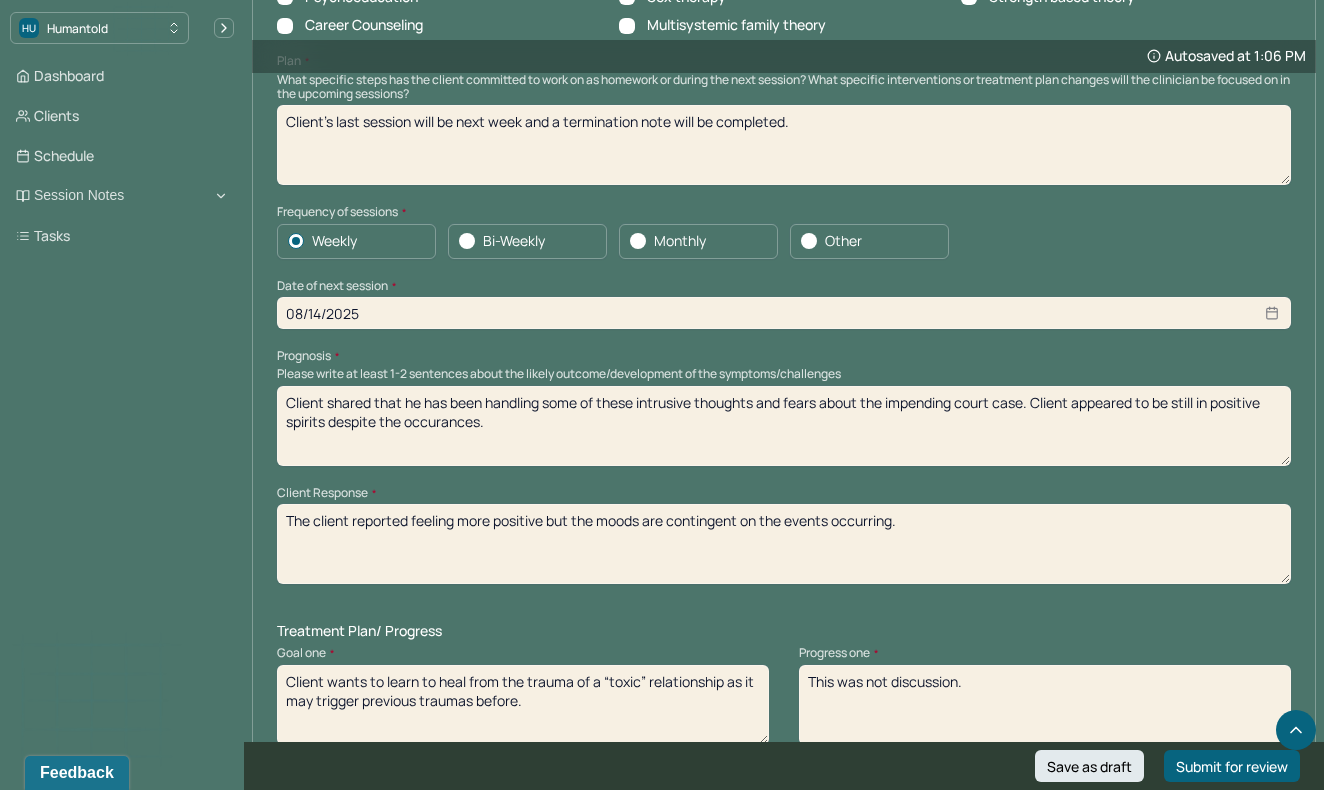 scroll, scrollTop: 2085, scrollLeft: 0, axis: vertical 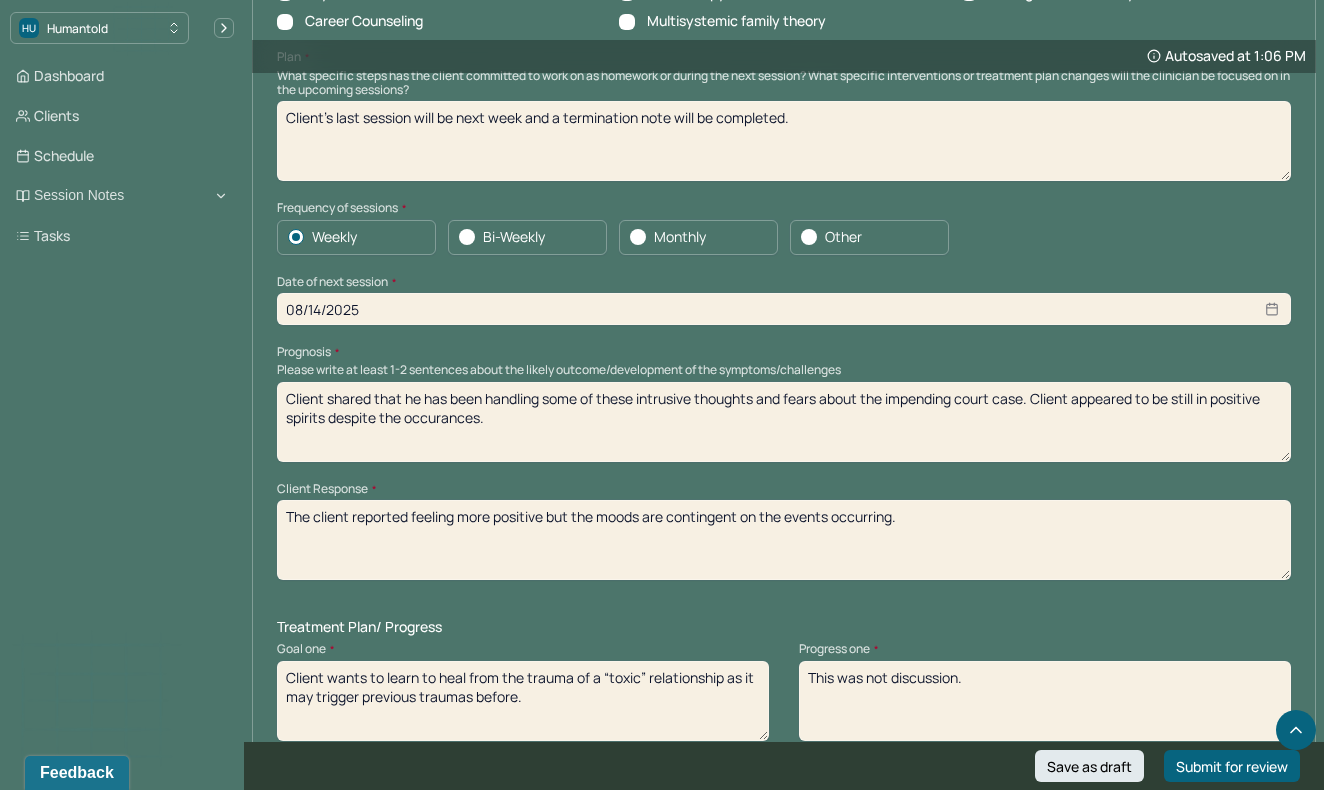 type on "Client shared that he has been handling some of these intrusive thoughts and fears about the impending court case. Client appeared to be still in positive spirits despite the occurances." 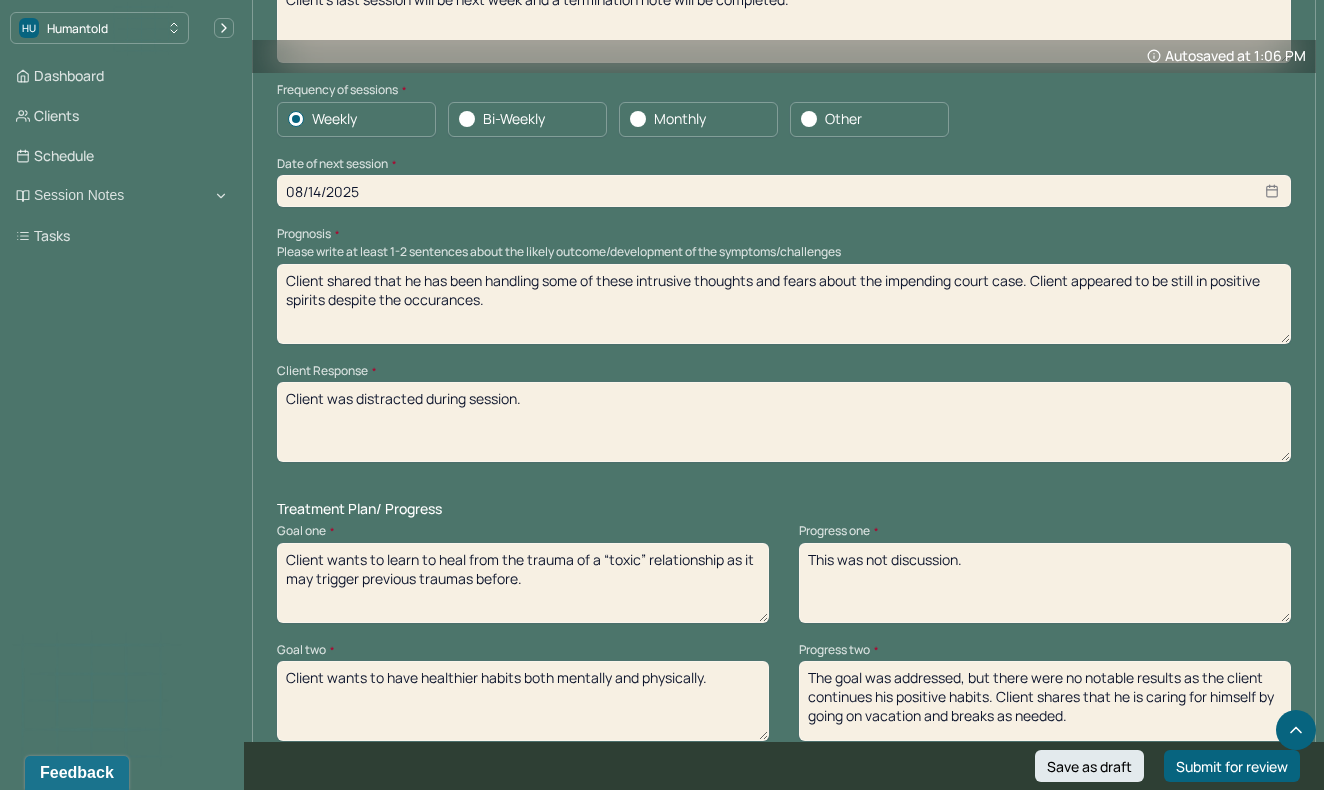scroll, scrollTop: 2205, scrollLeft: 0, axis: vertical 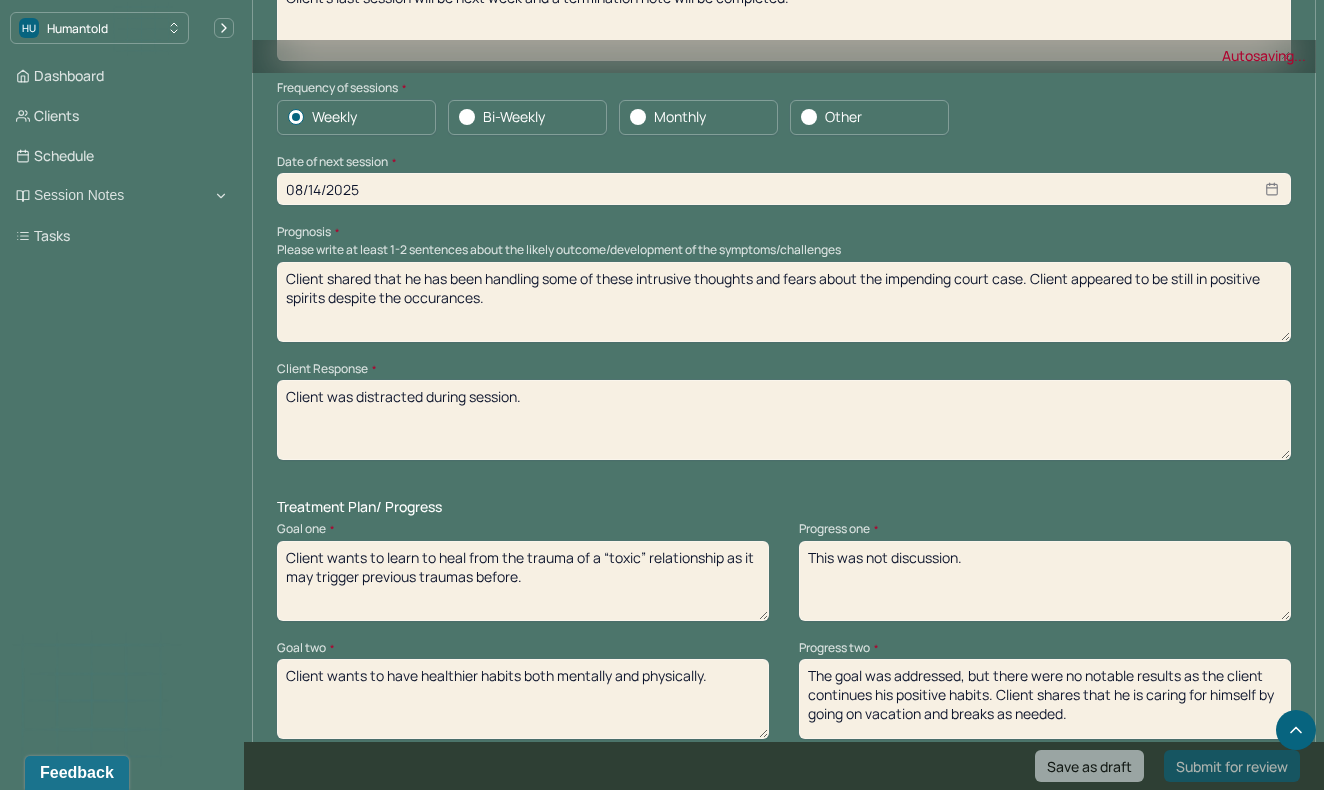 type on "Client was distracted during session." 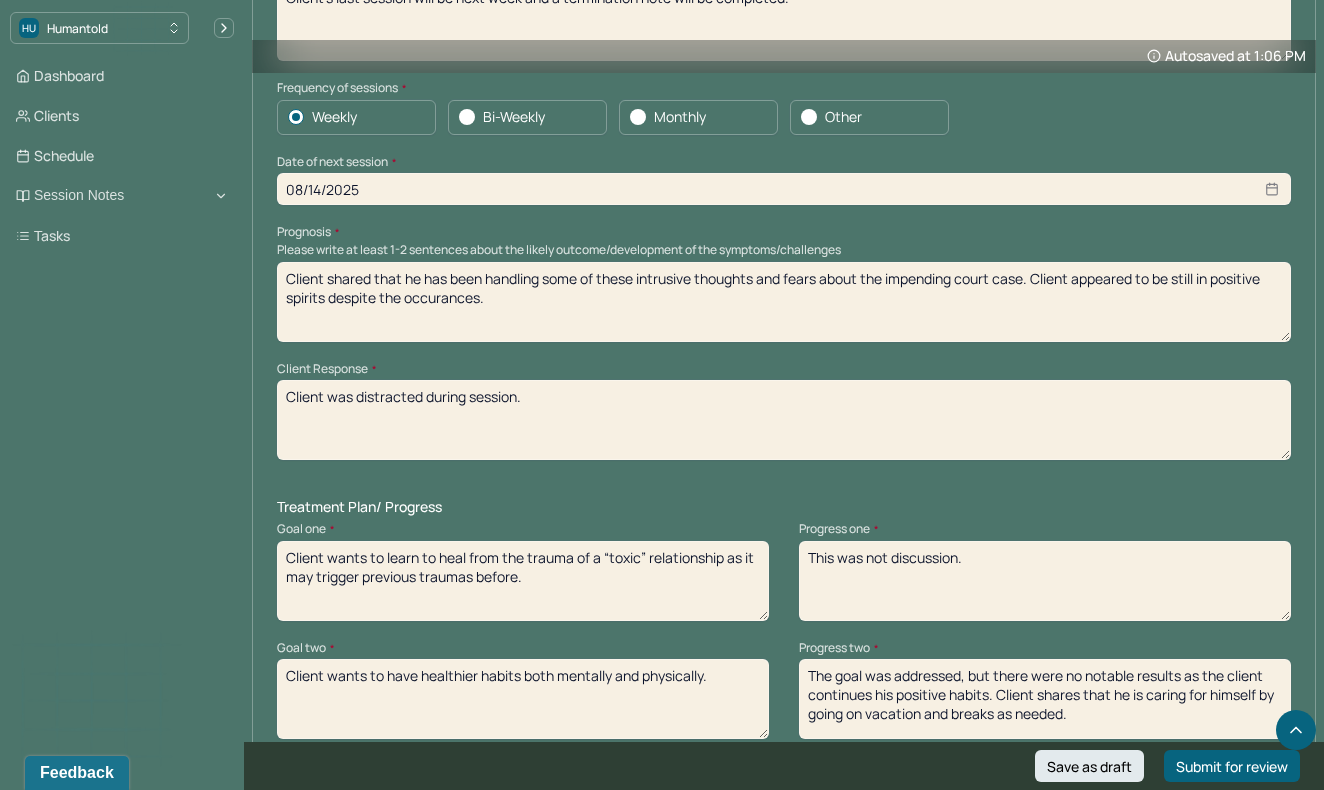 drag, startPoint x: 1053, startPoint y: 512, endPoint x: 761, endPoint y: 509, distance: 292.0154 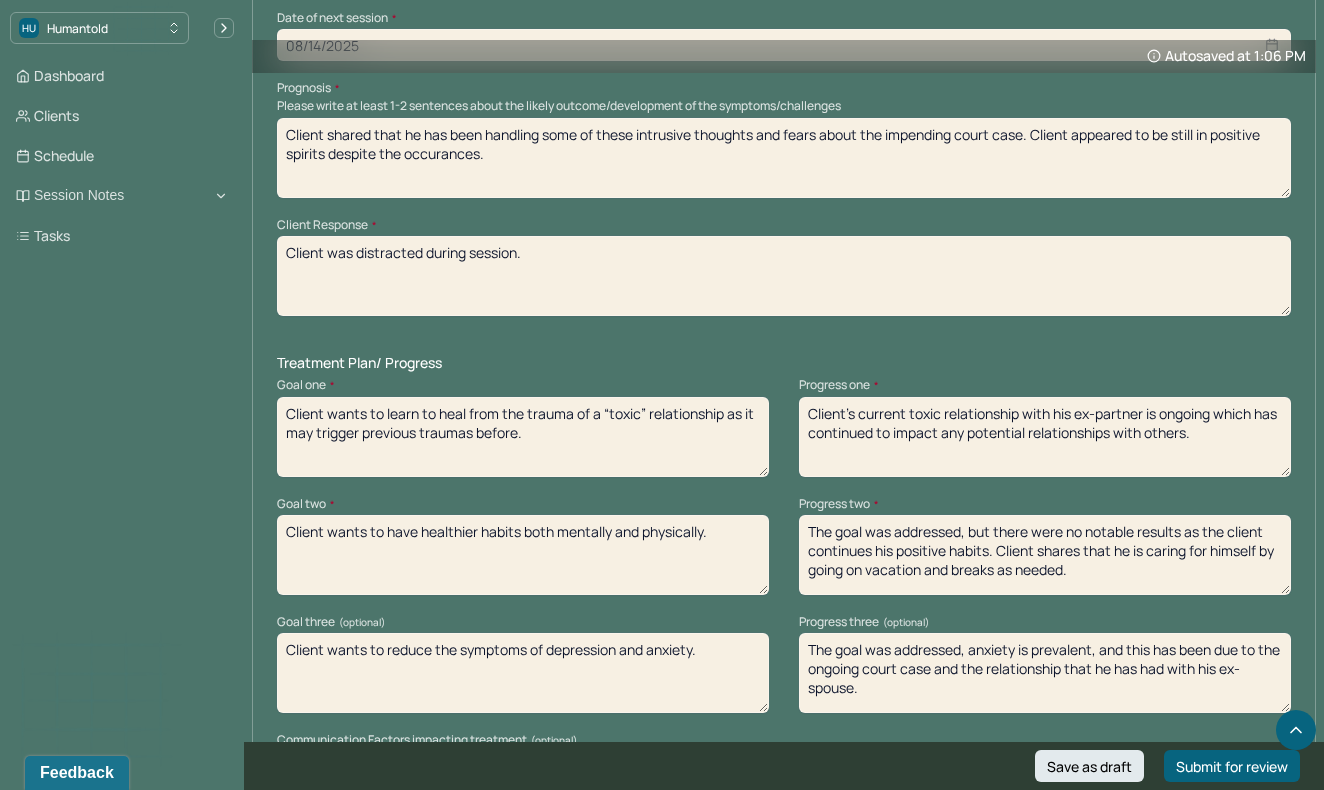 scroll, scrollTop: 2401, scrollLeft: 0, axis: vertical 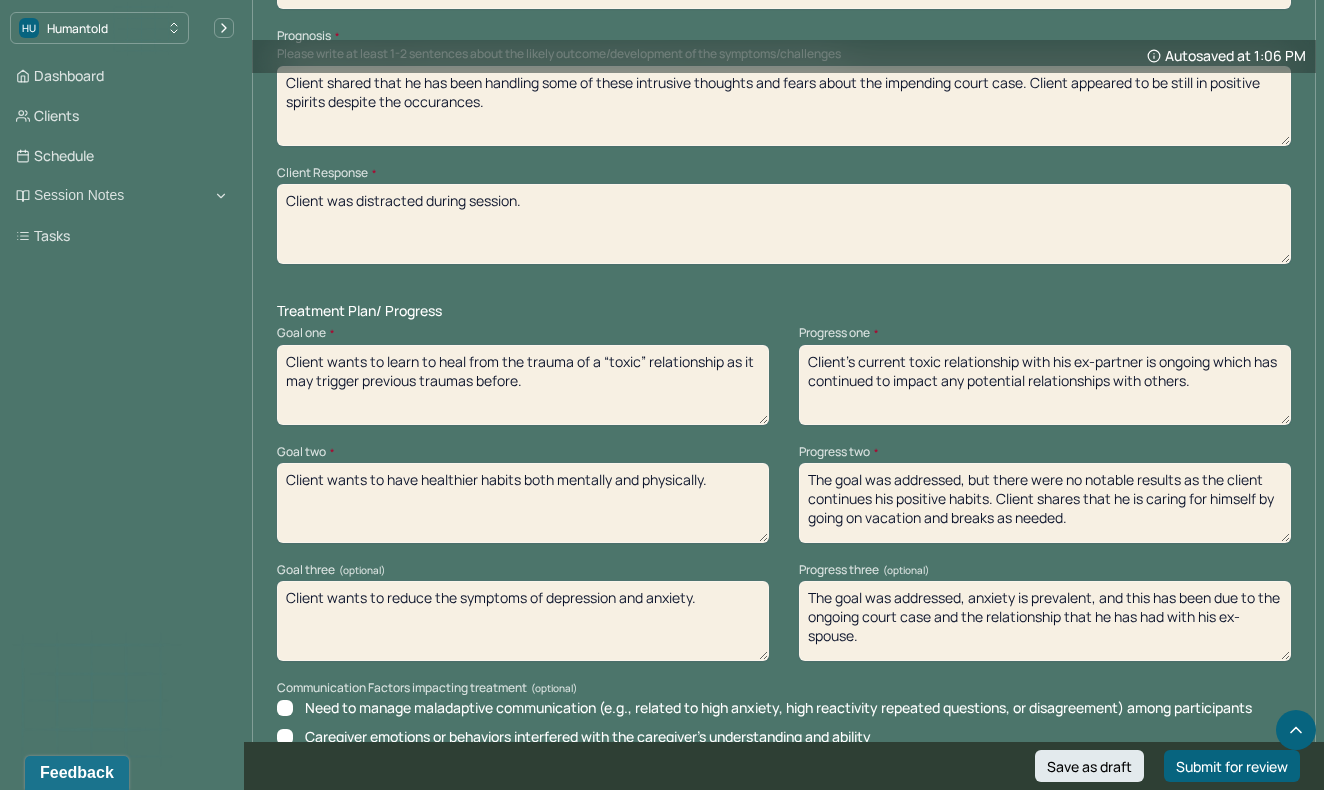 type on "Client's current toxic relationship with his ex-partner is ongoing which has continued to impact any potential relationships with others." 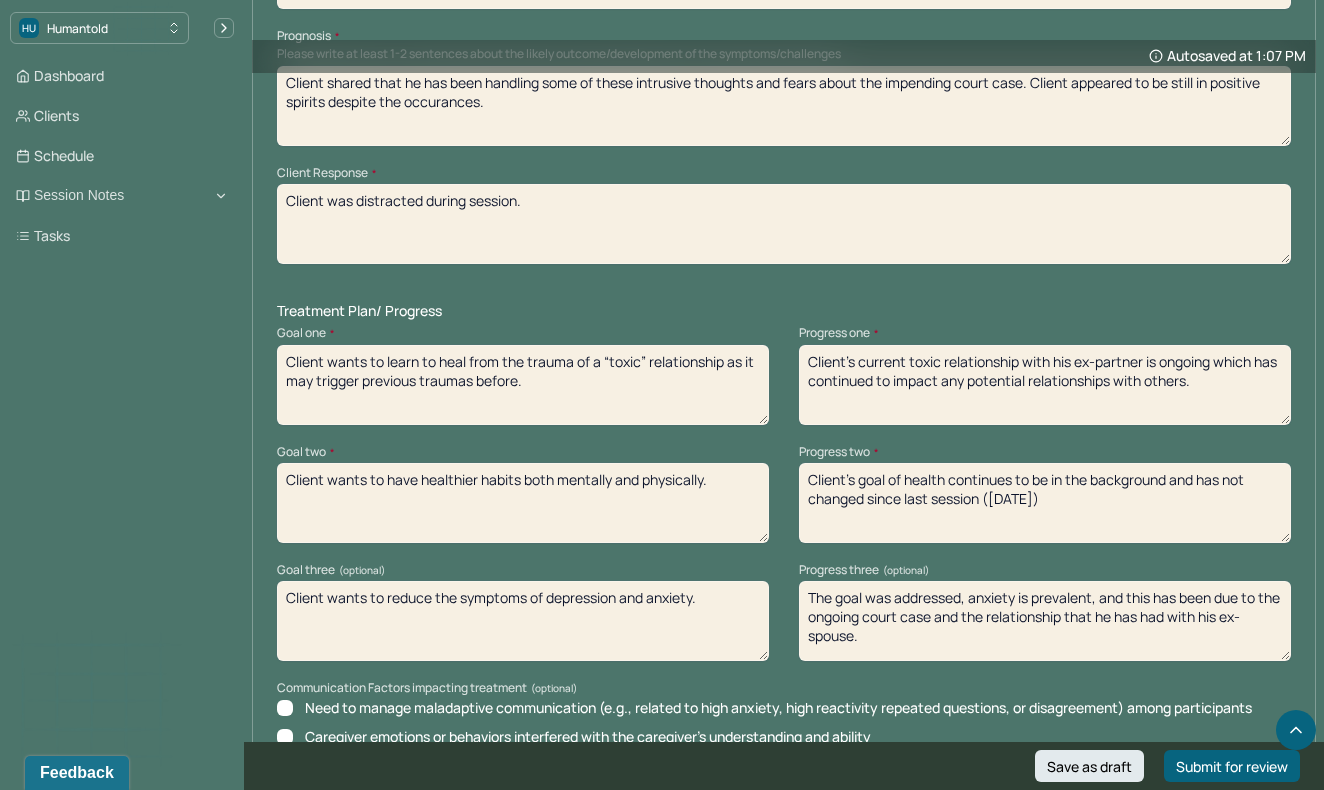 click on "The goal was addressed, anxiety is prevalent, and this has been due to the ongoing court case and the relationship that he has had with his ex-spouse." at bounding box center [1045, 621] 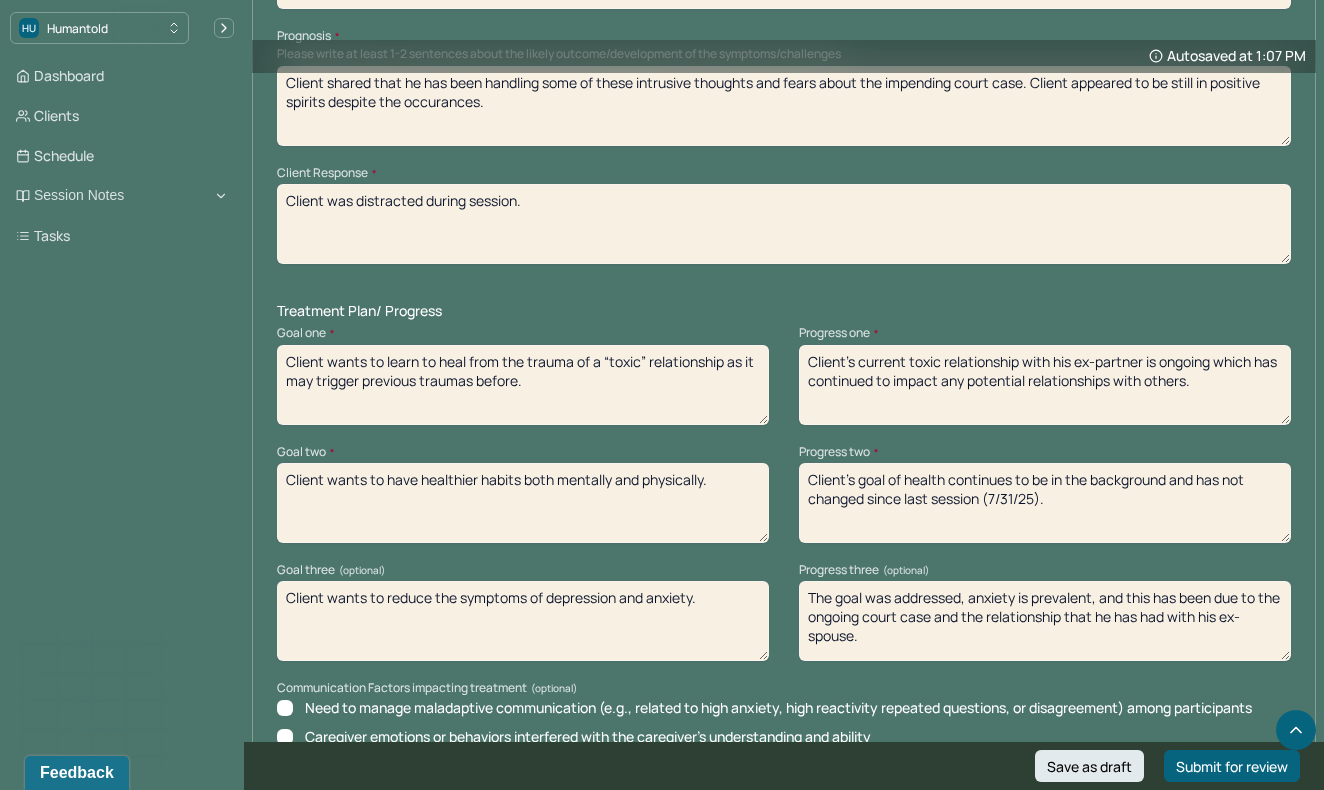 type on "Client's goal of health continues to be in the background and has not changed since last session (7/31/25)." 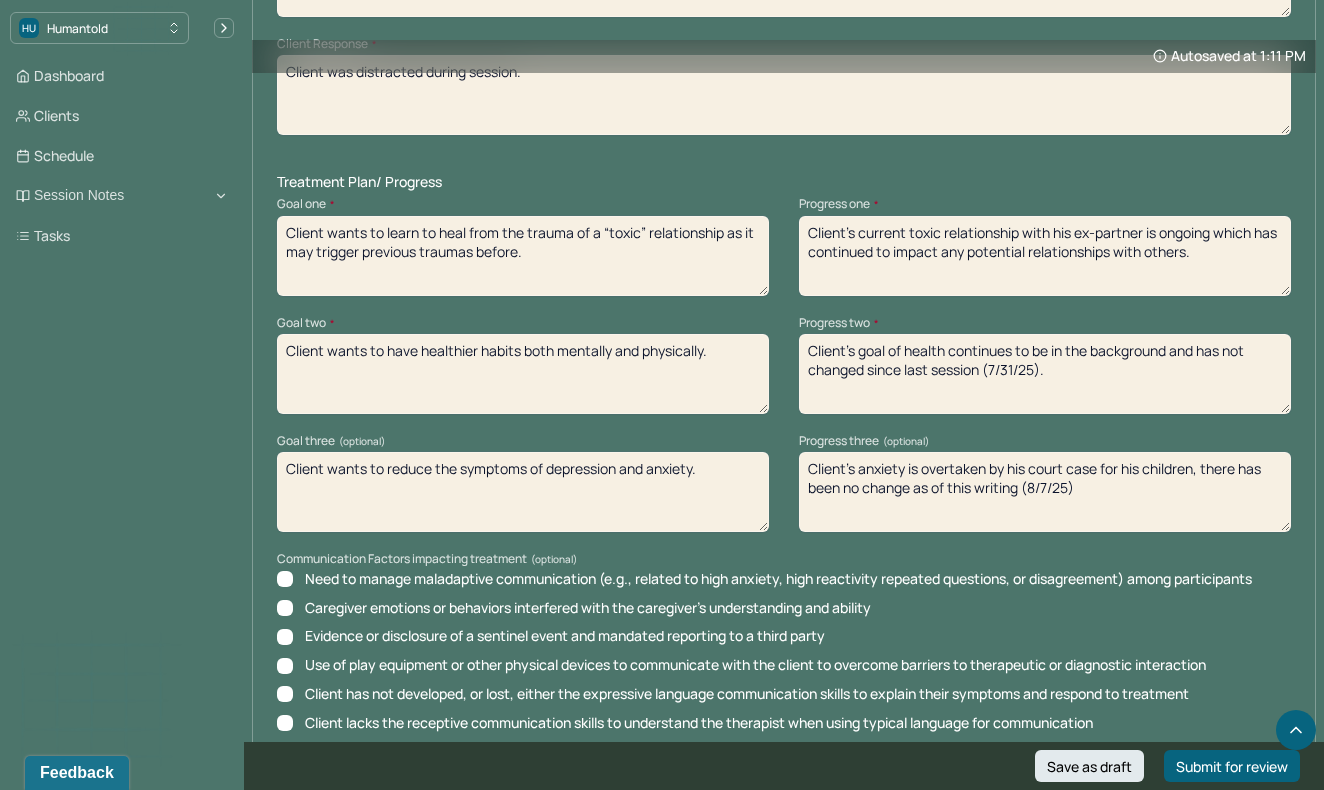 scroll, scrollTop: 2764, scrollLeft: 0, axis: vertical 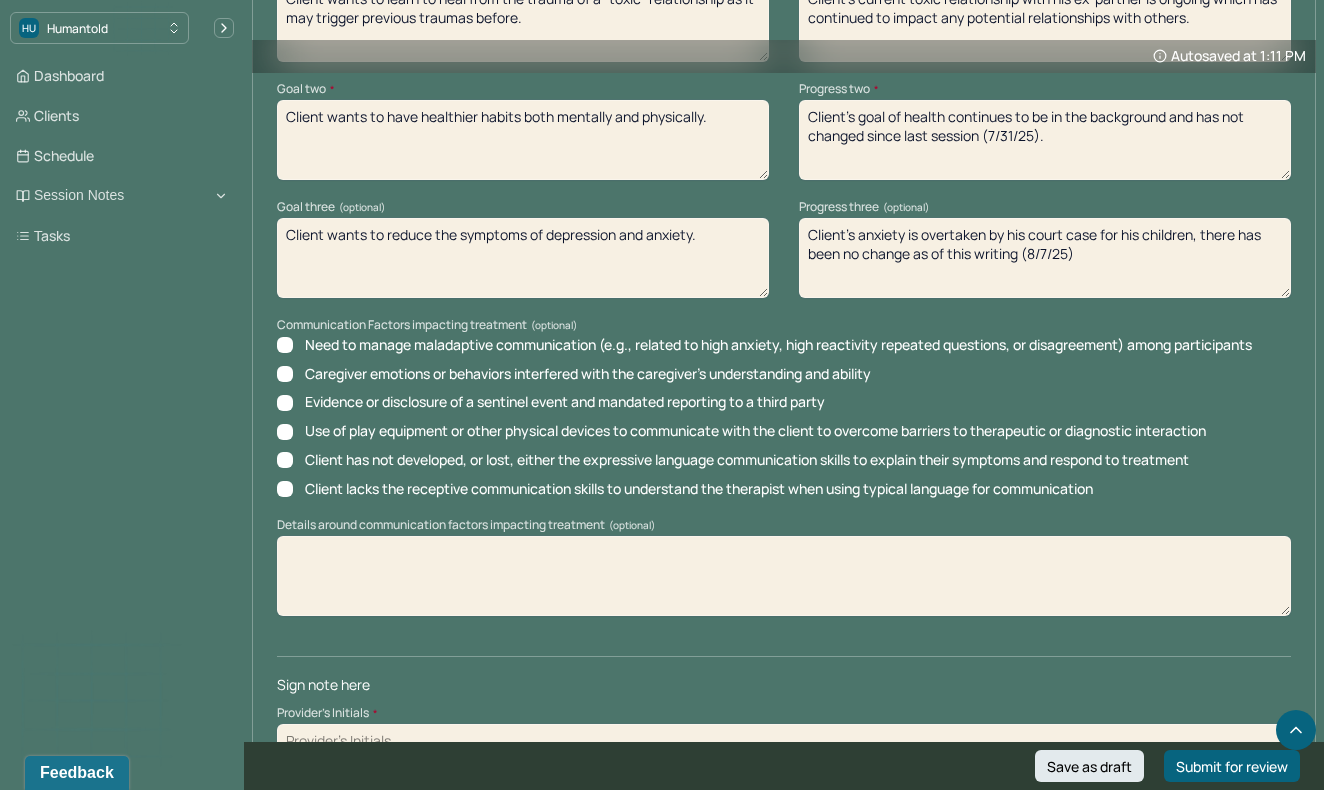 type on "Client's anxiety is overtaken by his court case for his children, there has been no change as of this writing (8/7/25)" 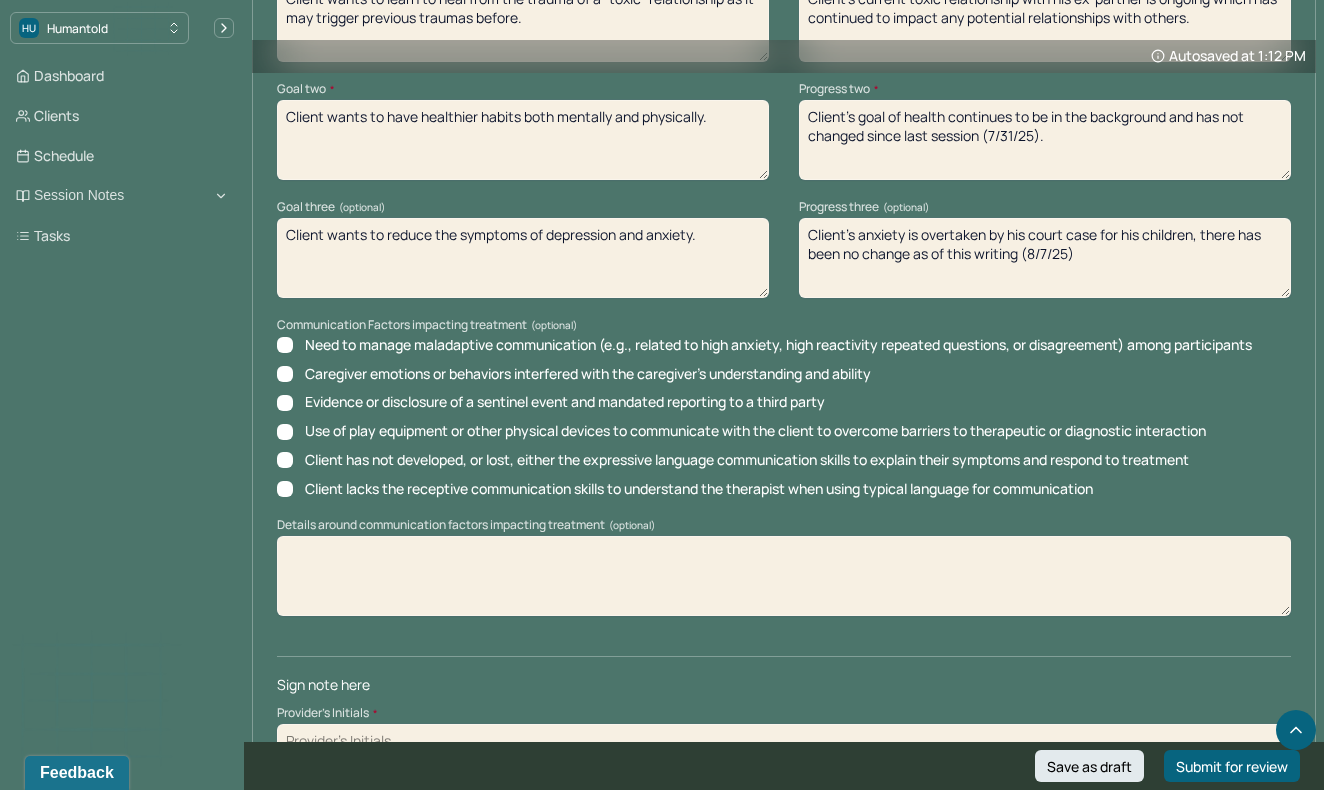 click on "Autosaved at [TIME] Appointment Details Client name [NAME] [LAST] Date of service [DATE] Time [TIME] - [TIME] Duration [DURATION] Appointment type individual therapy Provider name [NAME] [LAST] Modifier [NUMBER] [NUMBER] Telemedicine Note type Individual soap note Load previous session note Instructions The fields marked with an asterisk ( * ) are required before you can submit your notes. Before you can submit your session notes, they must be signed. You have the option to save your notes as a draft before making a submission. Appointment location * Teletherapy Client Teletherapy Location here Home Office Other Provider Teletherapy Location Home Office Other Consent was received for the teletherapy session The teletherapy session was conducted via video Primary diagnosis * F41.1 GENERALIZED ANXIETY DISORDER Secondary diagnosis (optional) Secondary diagnosis Tertiary diagnosis (optional) Tertiary diagnosis Emotional / Behavioural symptoms demonstrated * Causing * Maladaptive Functioning Intention for Session * Objective" at bounding box center (784, -938) 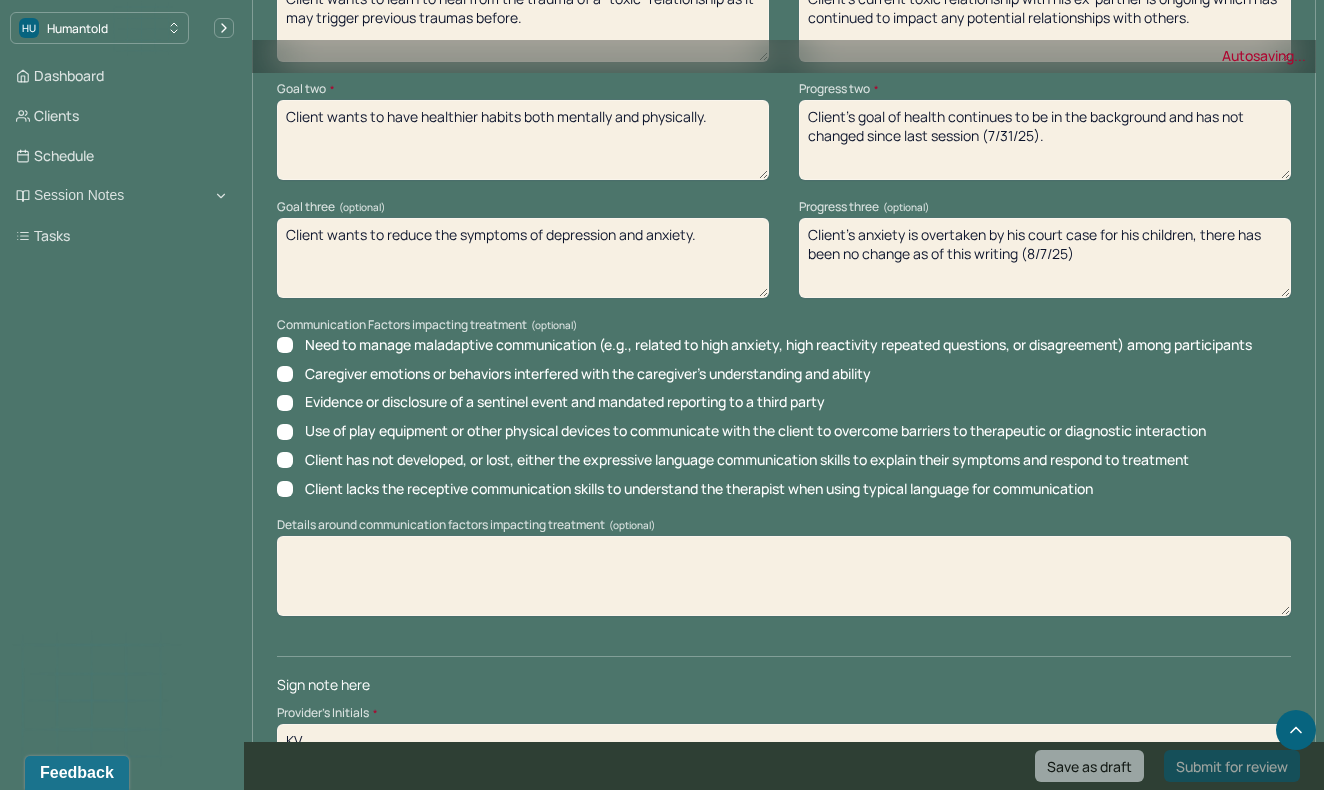 type on "KV" 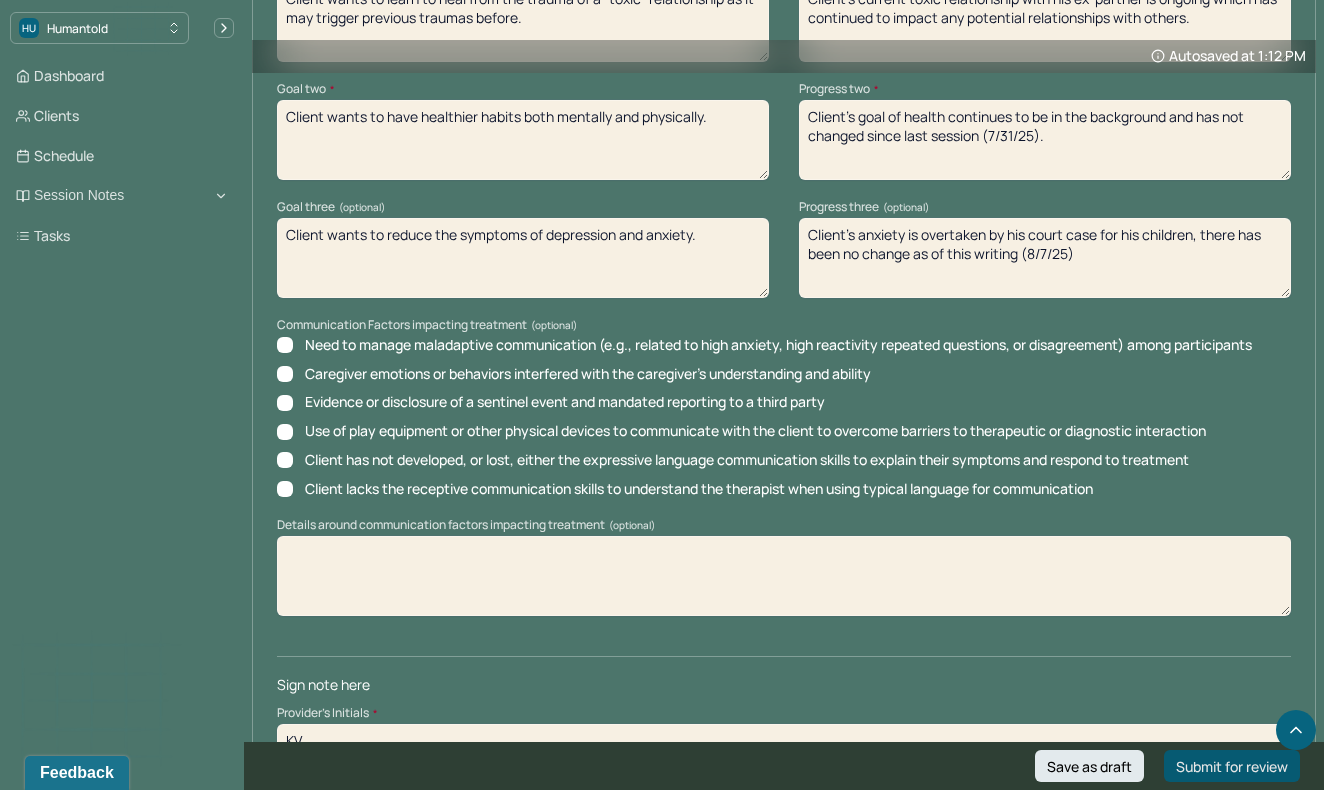 click on "Submit for review" at bounding box center [1232, 766] 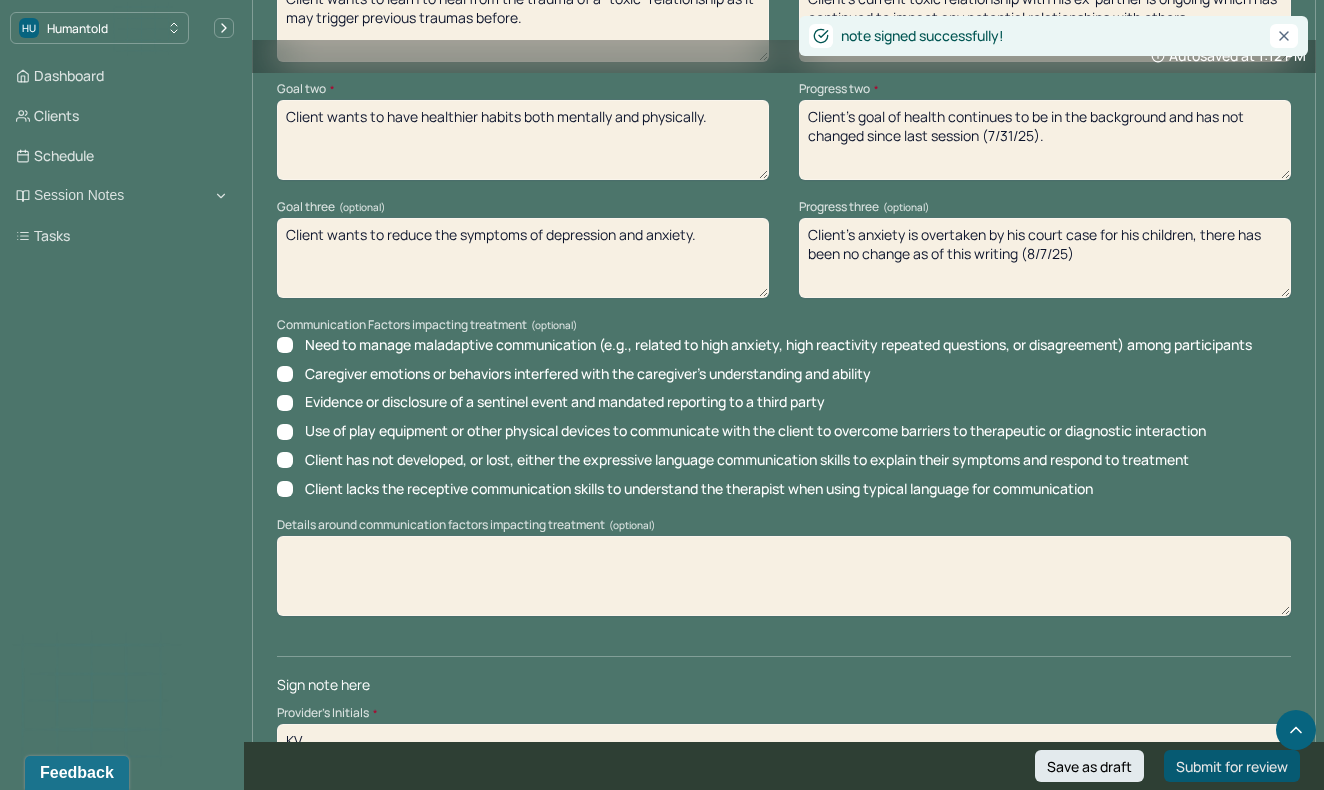 scroll, scrollTop: 0, scrollLeft: 0, axis: both 